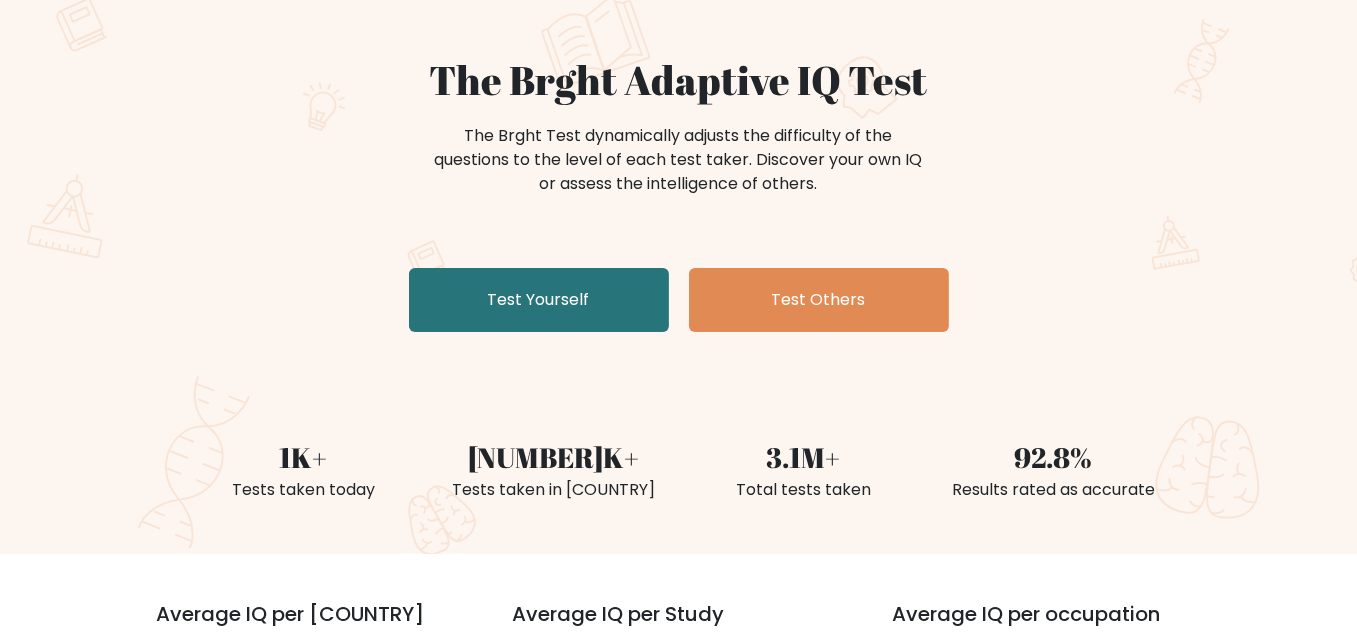 scroll, scrollTop: 152, scrollLeft: 0, axis: vertical 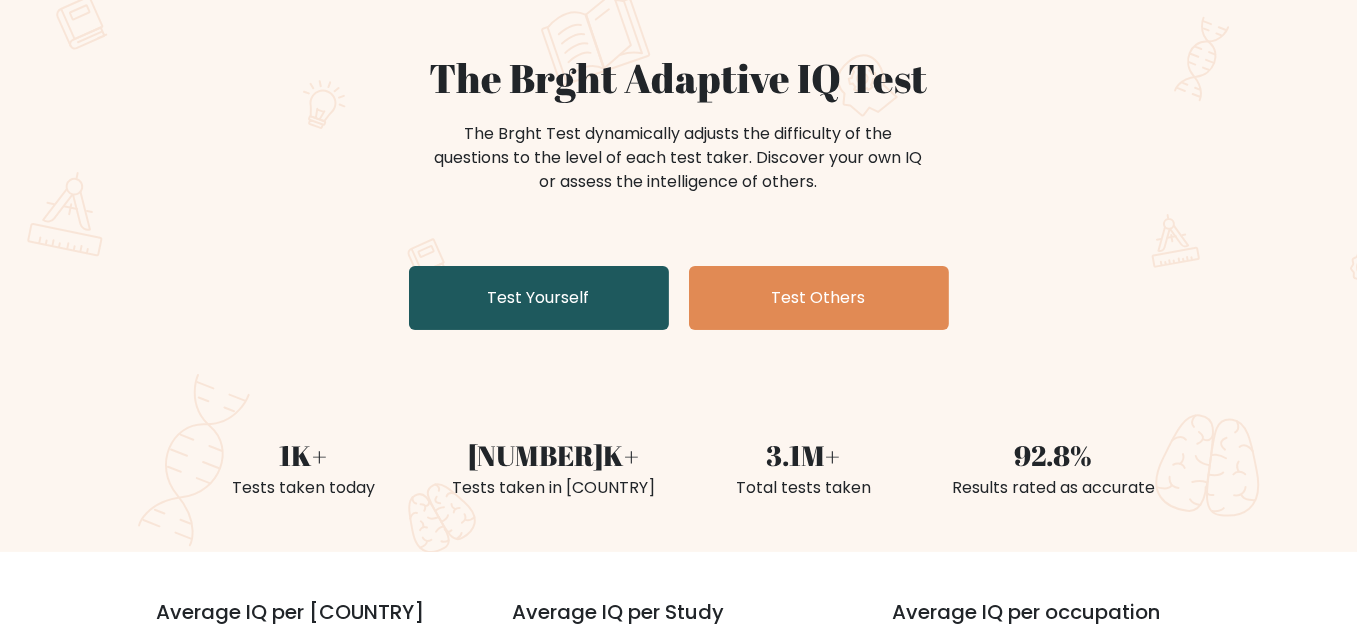 click on "Test Yourself" at bounding box center (539, 298) 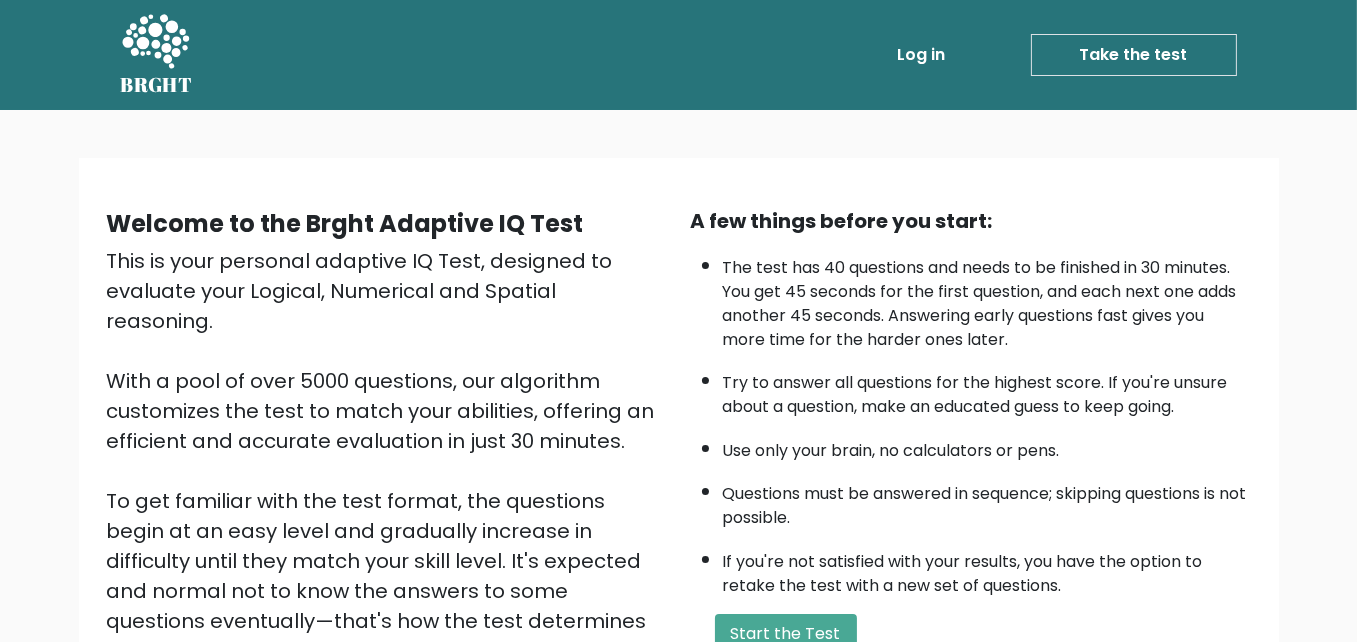 scroll, scrollTop: 273, scrollLeft: 0, axis: vertical 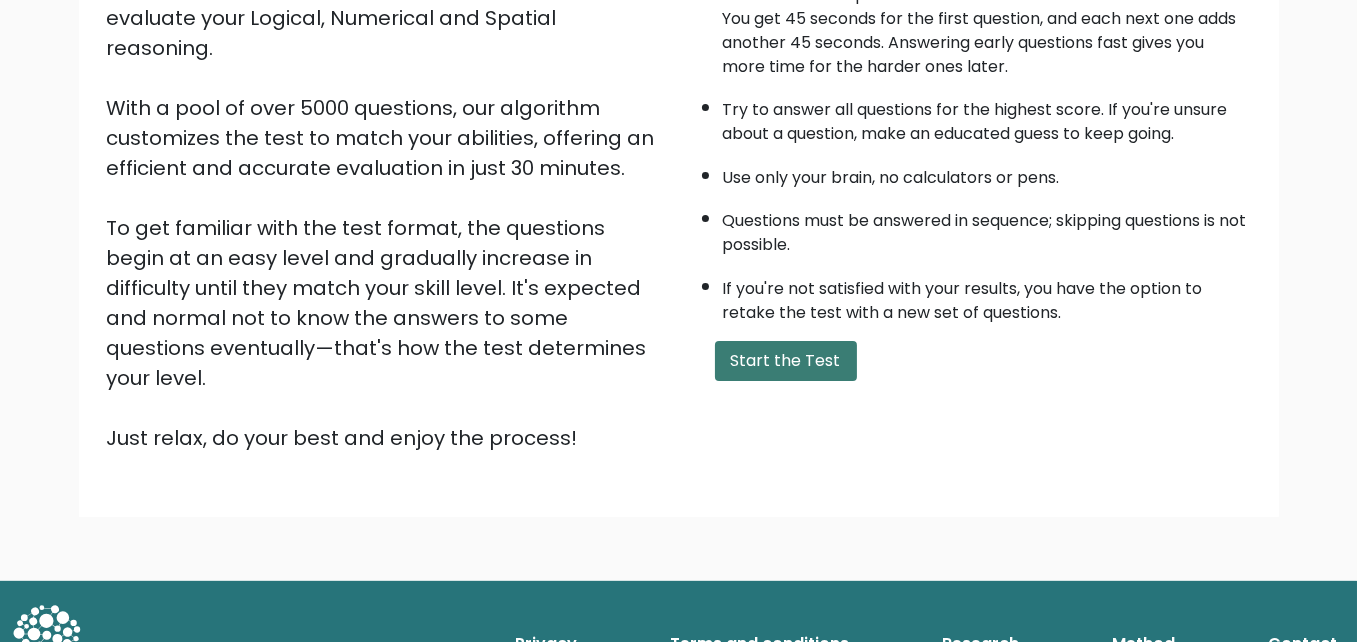 click on "Start the Test" at bounding box center (786, 361) 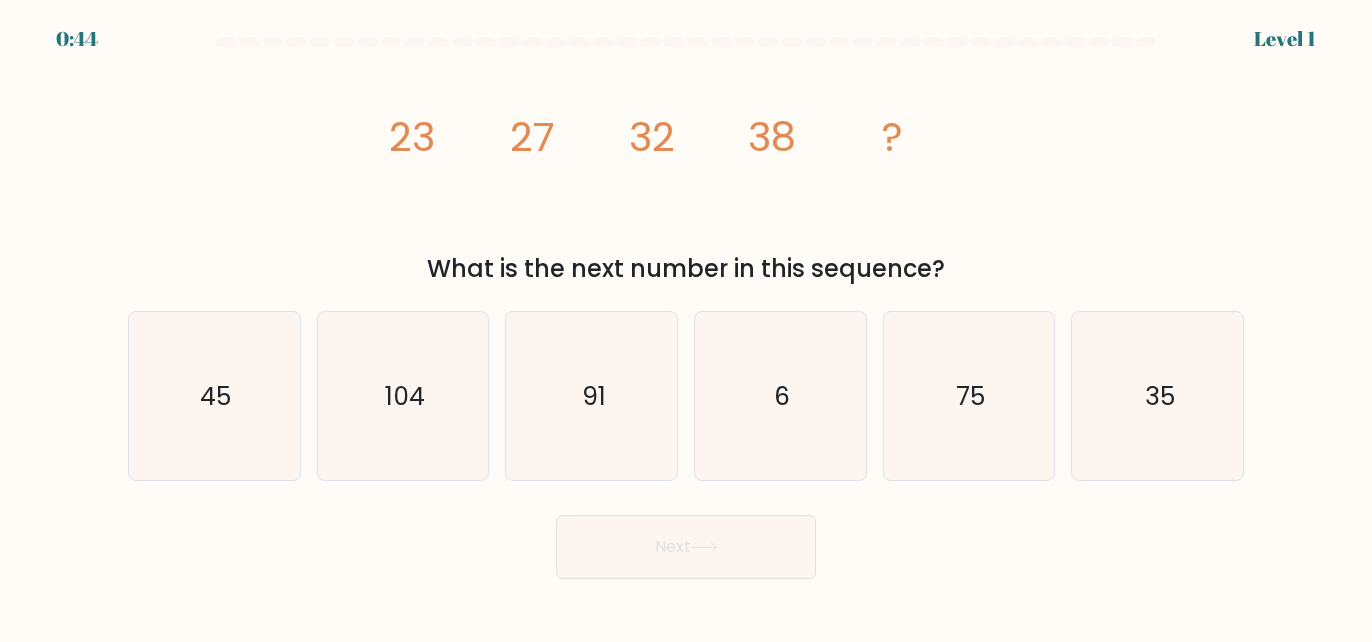 scroll, scrollTop: 0, scrollLeft: 0, axis: both 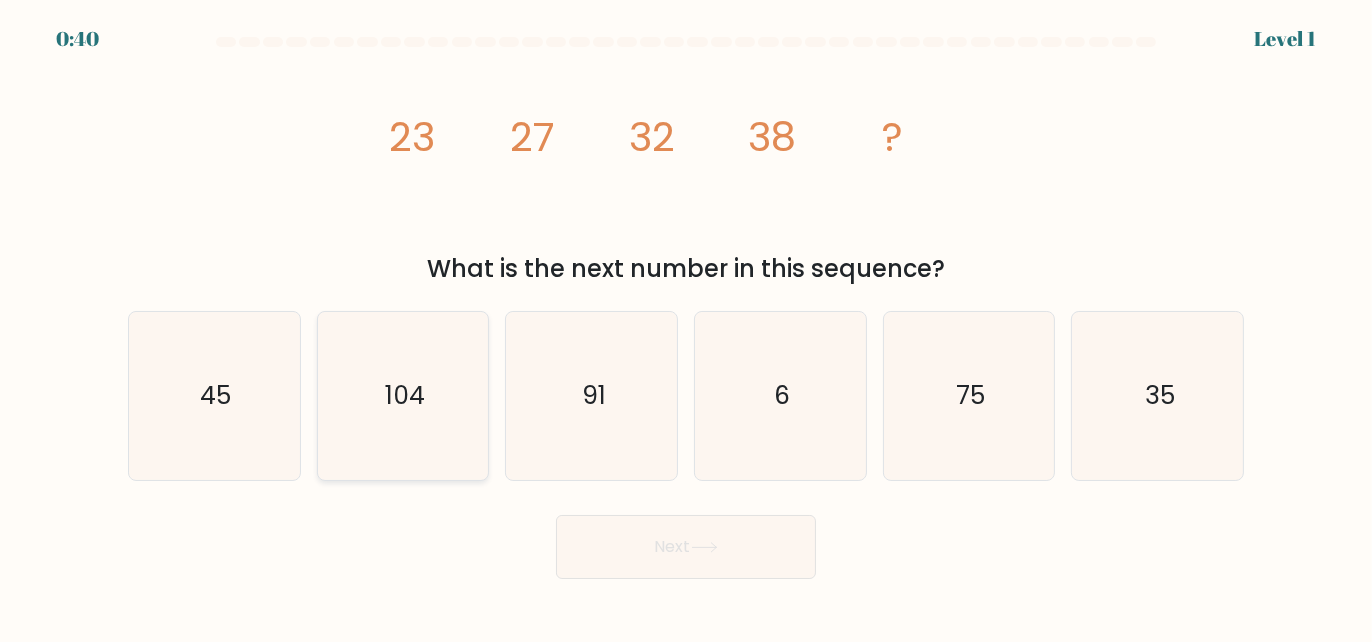 click on "104" at bounding box center (403, 396) 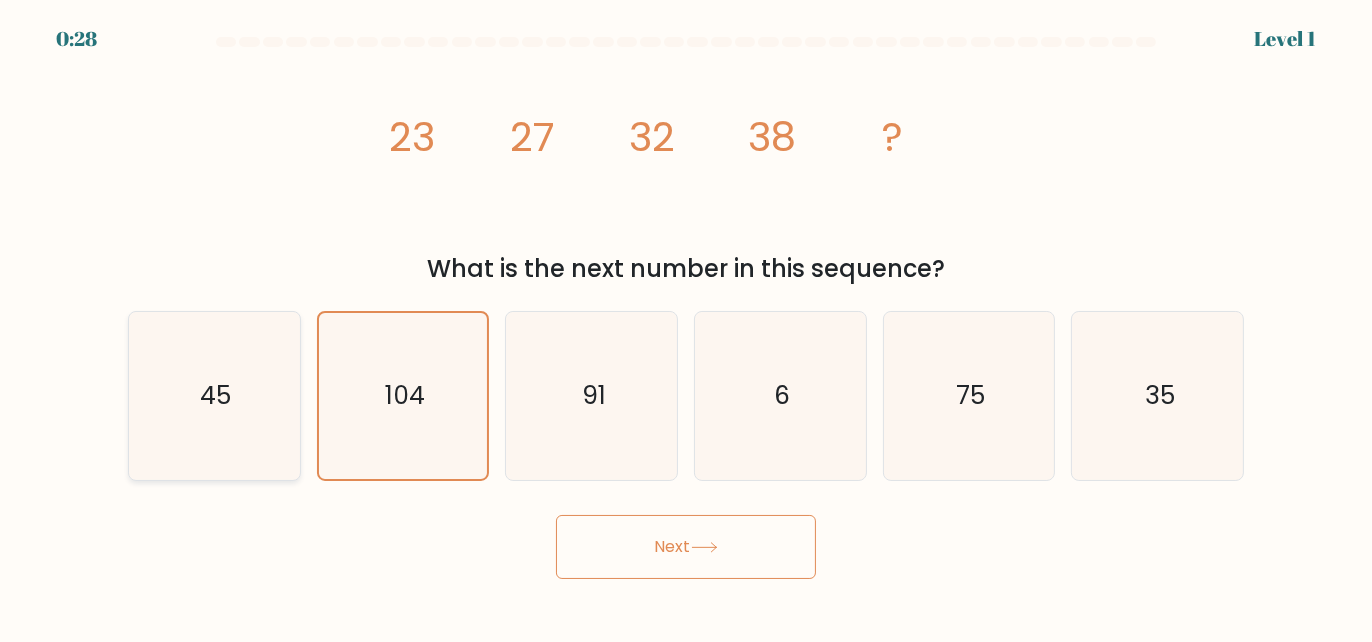 click on "[NUMBER]" at bounding box center (214, 396) 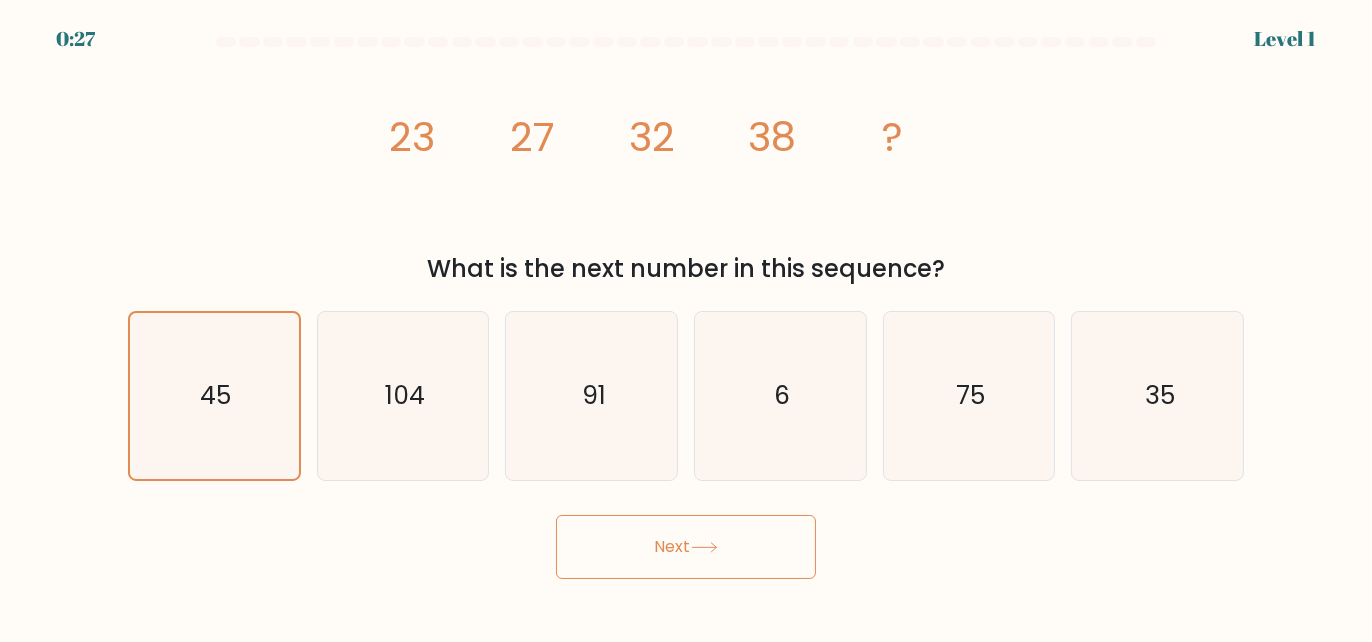 click on "Next" at bounding box center (686, 547) 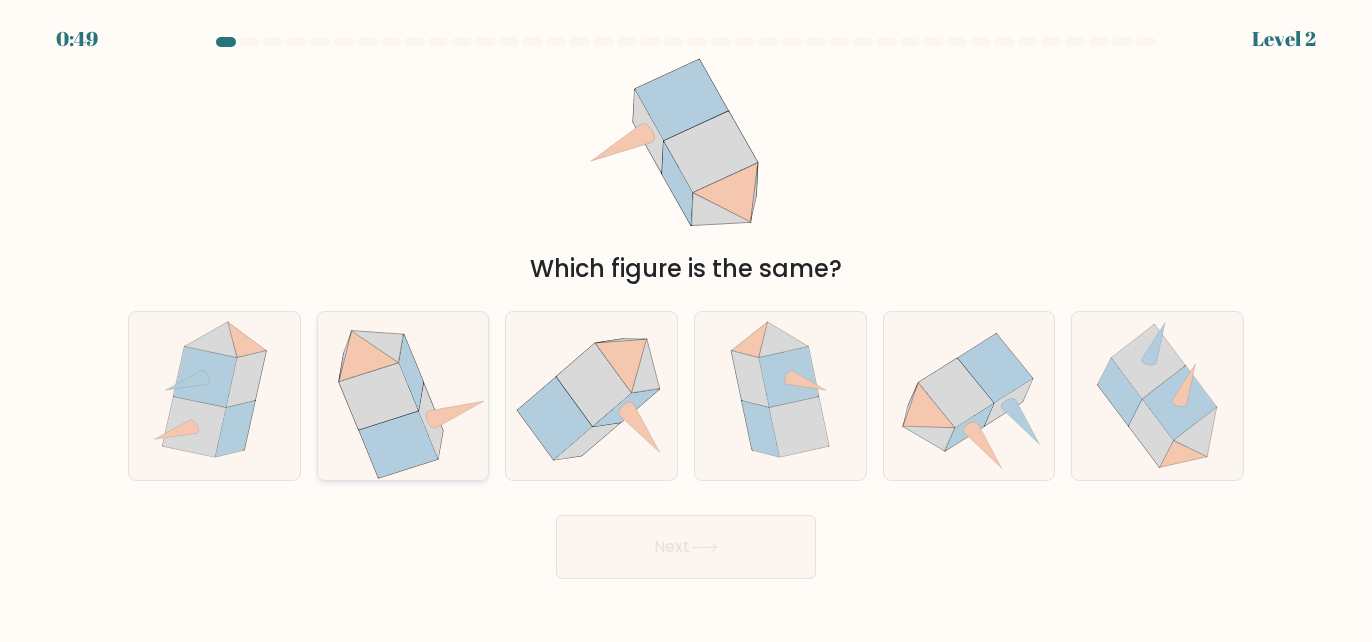 click at bounding box center [403, 396] 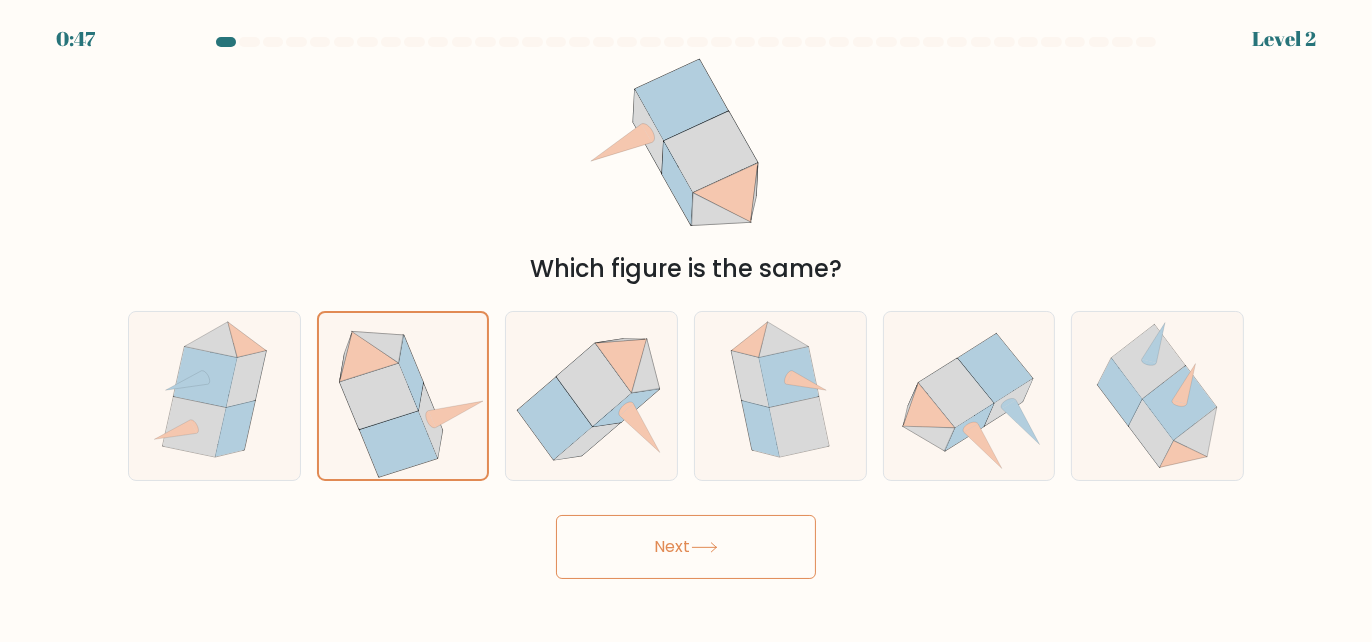 click on "Next" at bounding box center [686, 547] 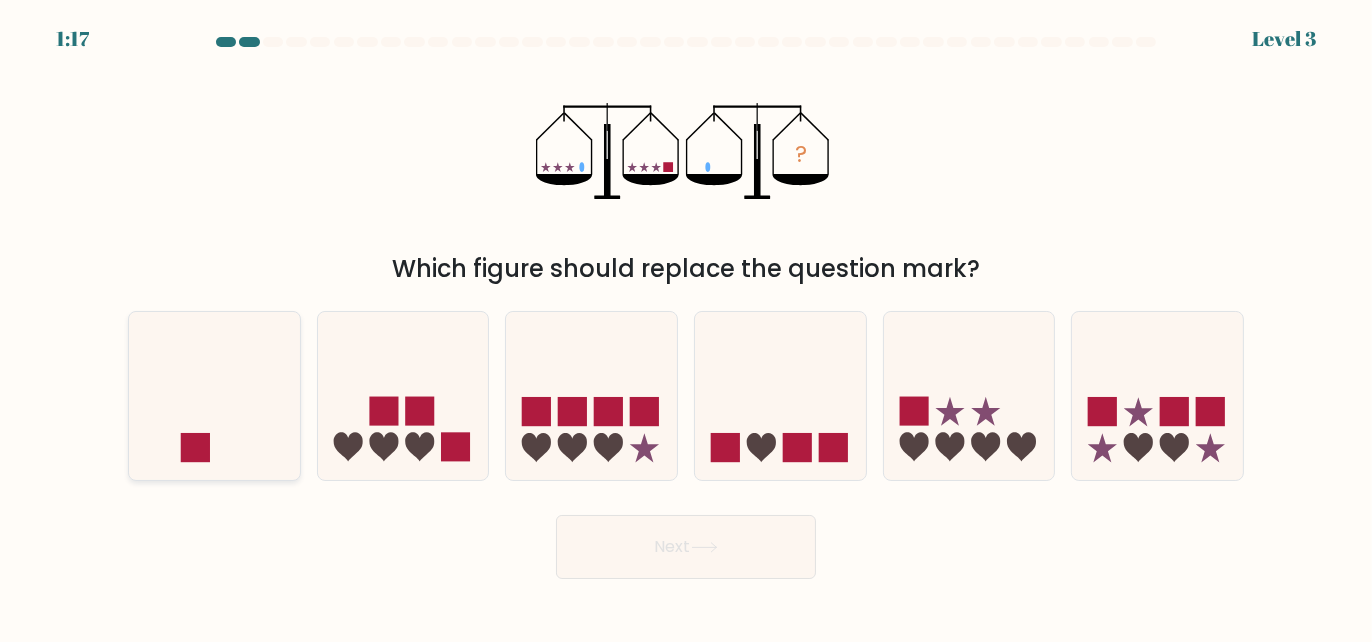 click at bounding box center (214, 395) 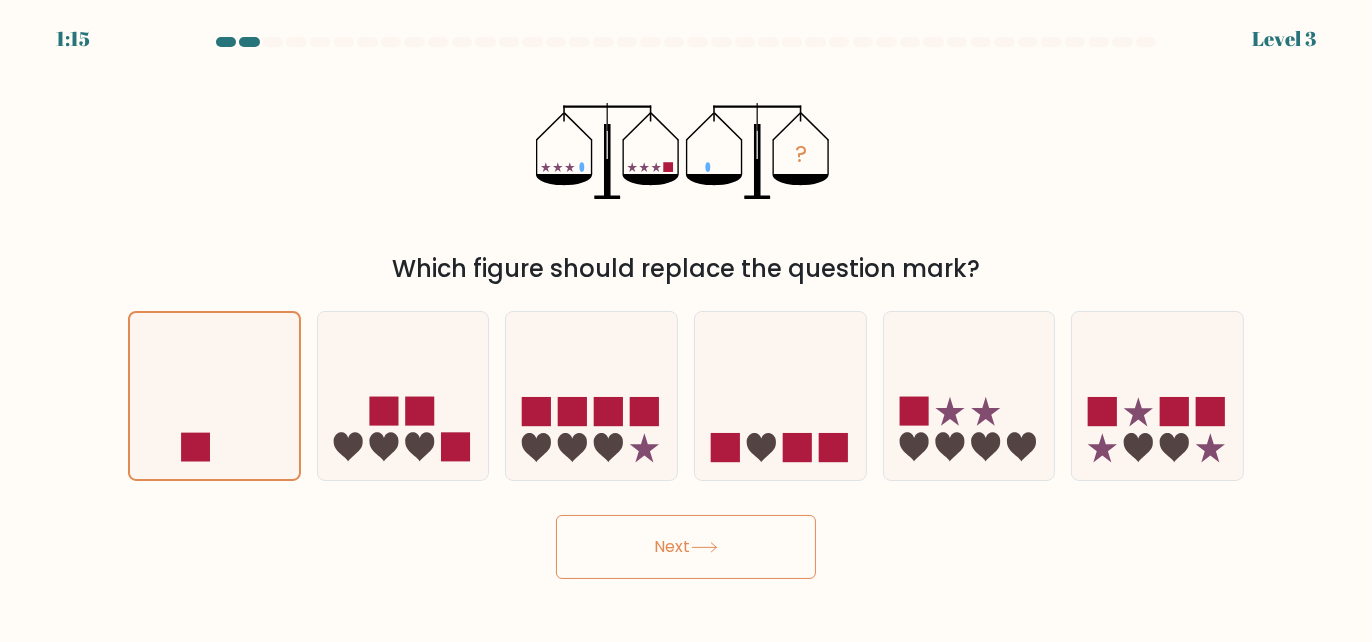 click on "Next" at bounding box center [686, 547] 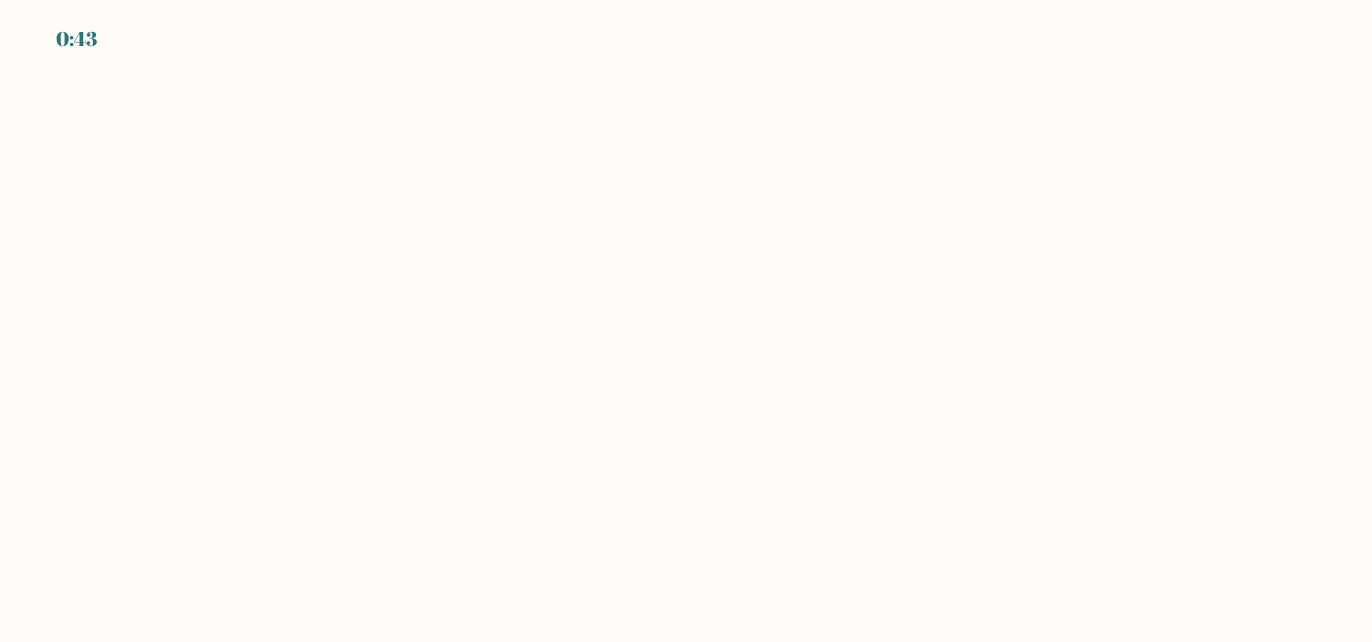 scroll, scrollTop: 0, scrollLeft: 0, axis: both 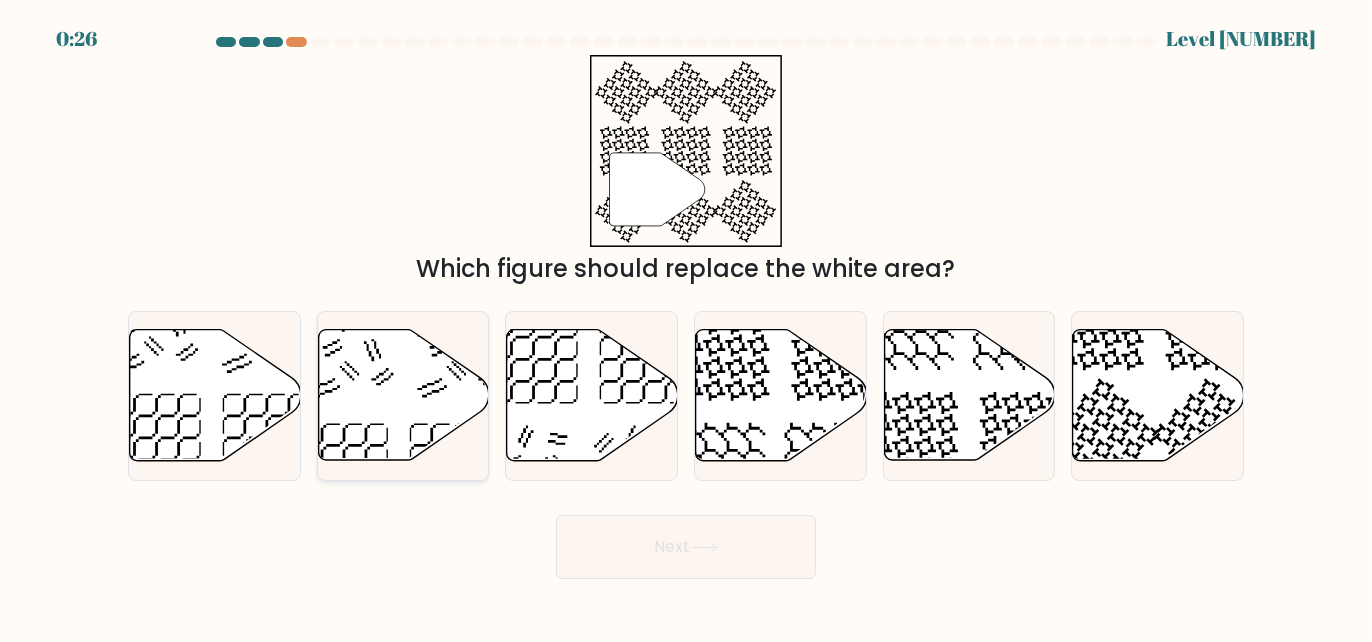 click at bounding box center (403, 395) 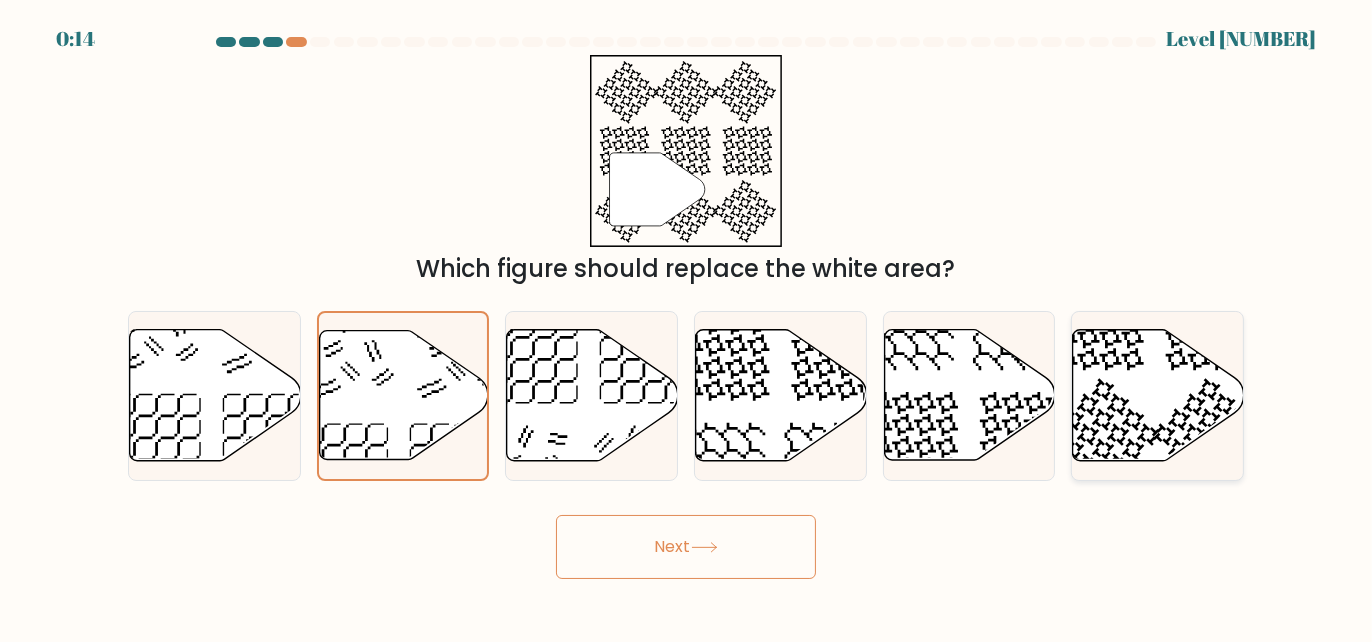 click at bounding box center [1158, 395] 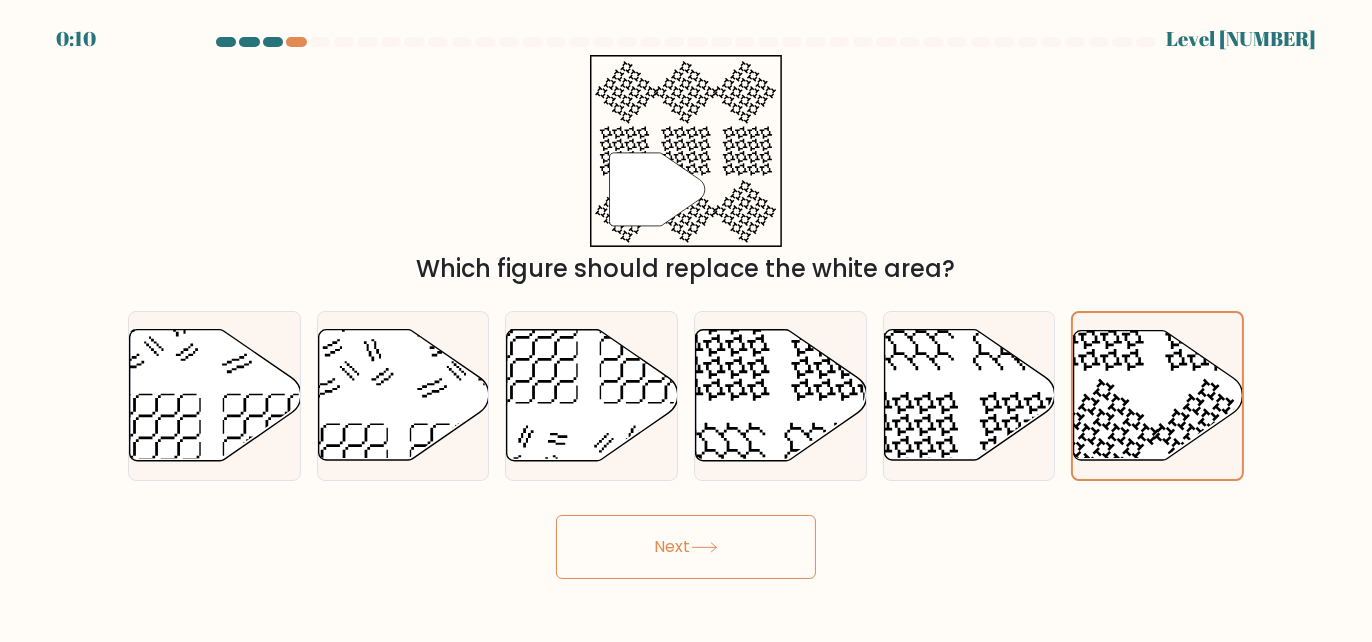 click on "Next" at bounding box center [686, 547] 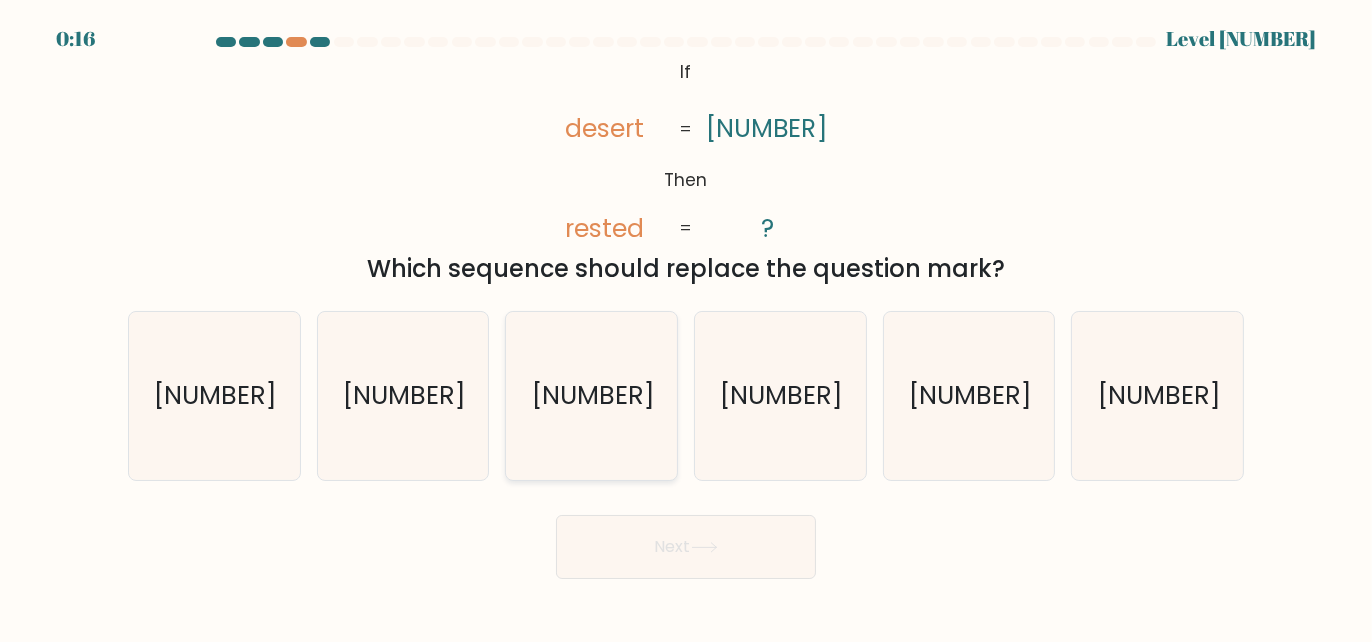 click on "872374" at bounding box center (592, 396) 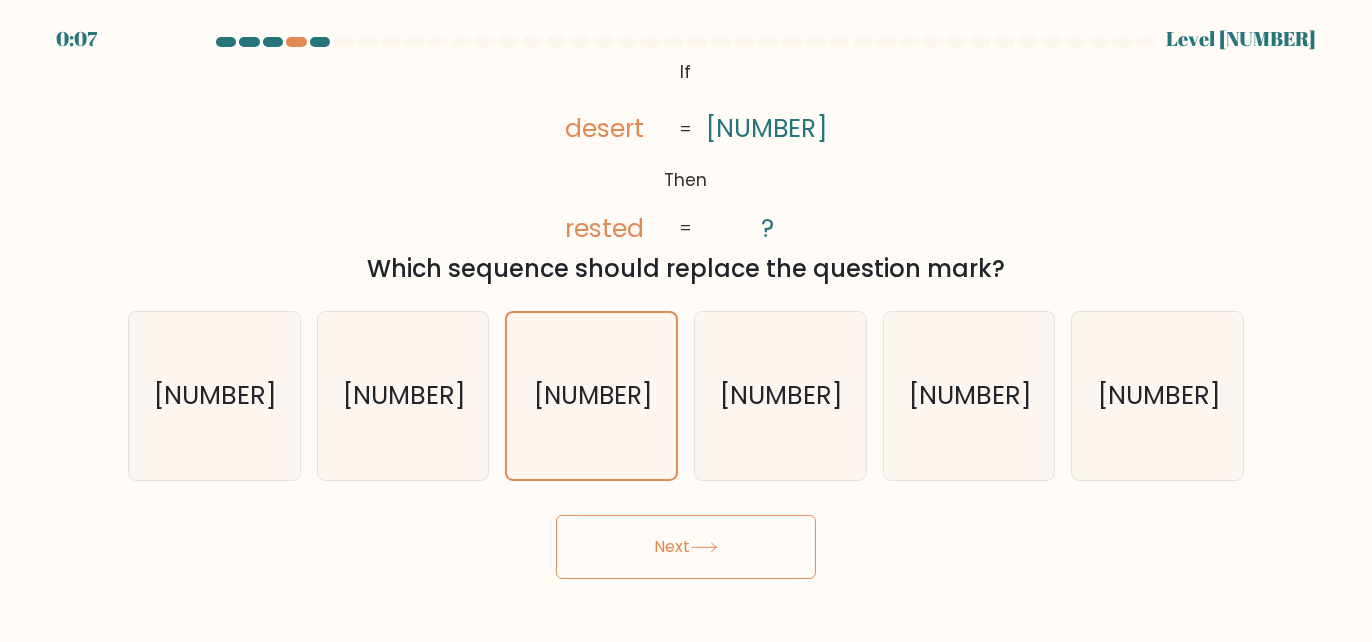 click on "Next" at bounding box center (686, 547) 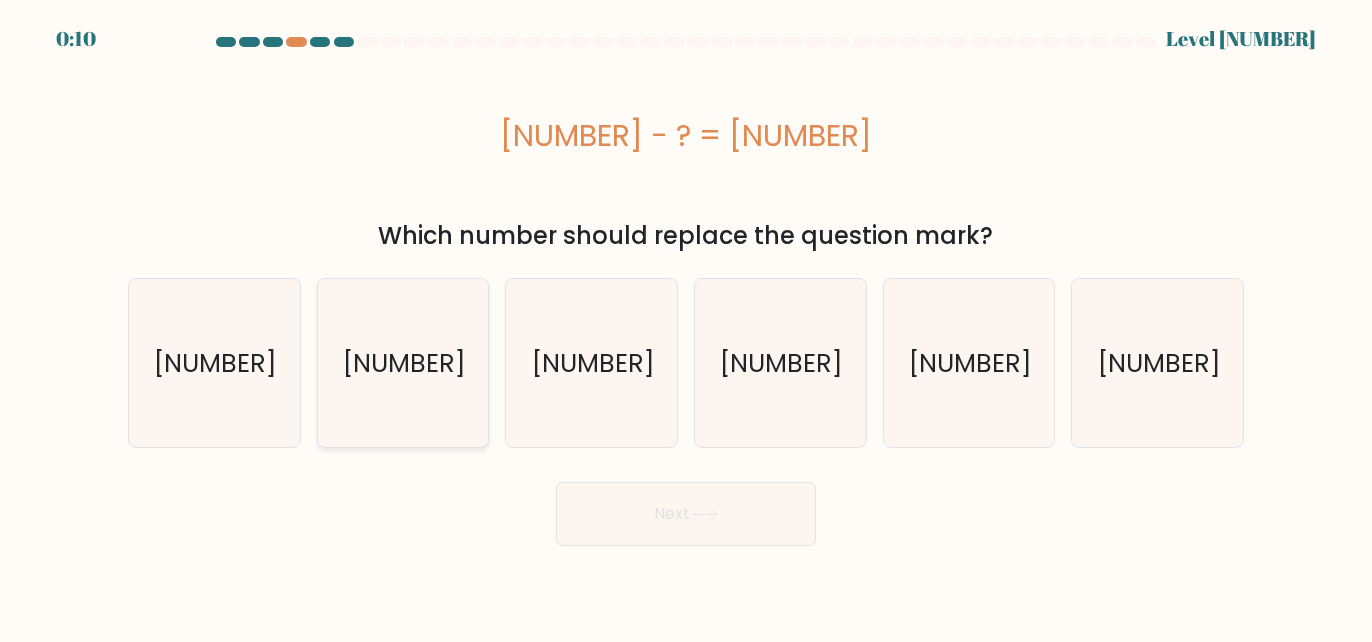 click on "46" at bounding box center [403, 363] 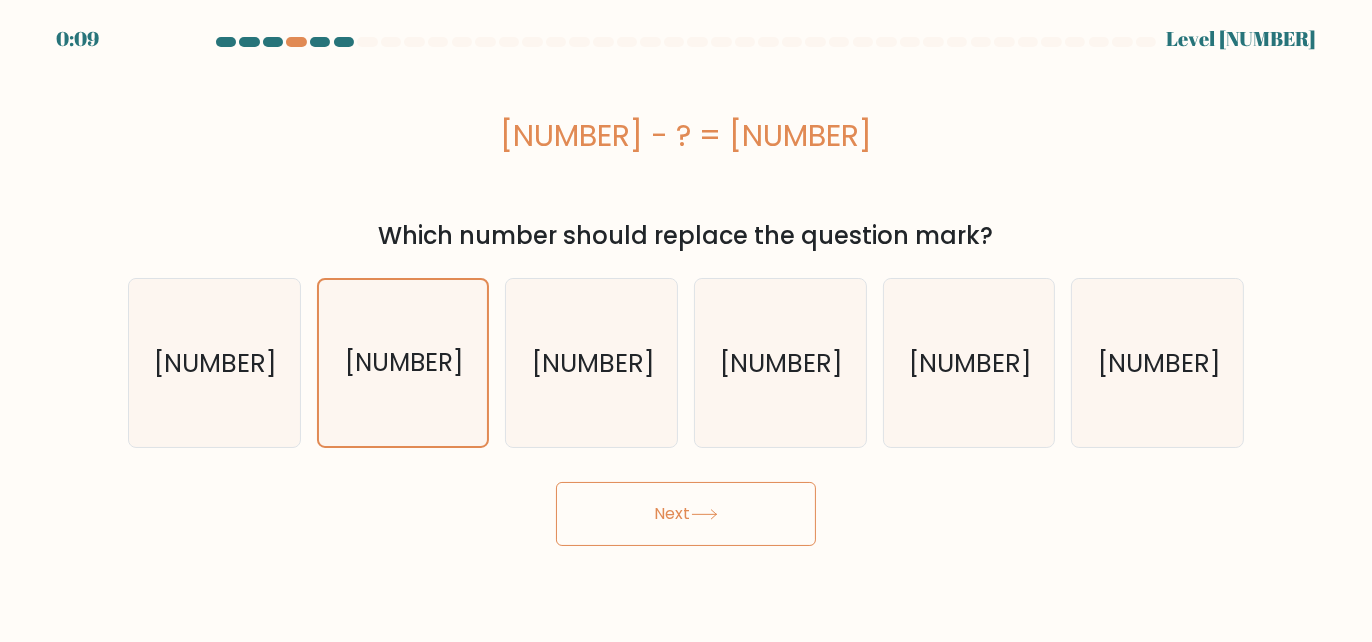click on "Next" at bounding box center (686, 514) 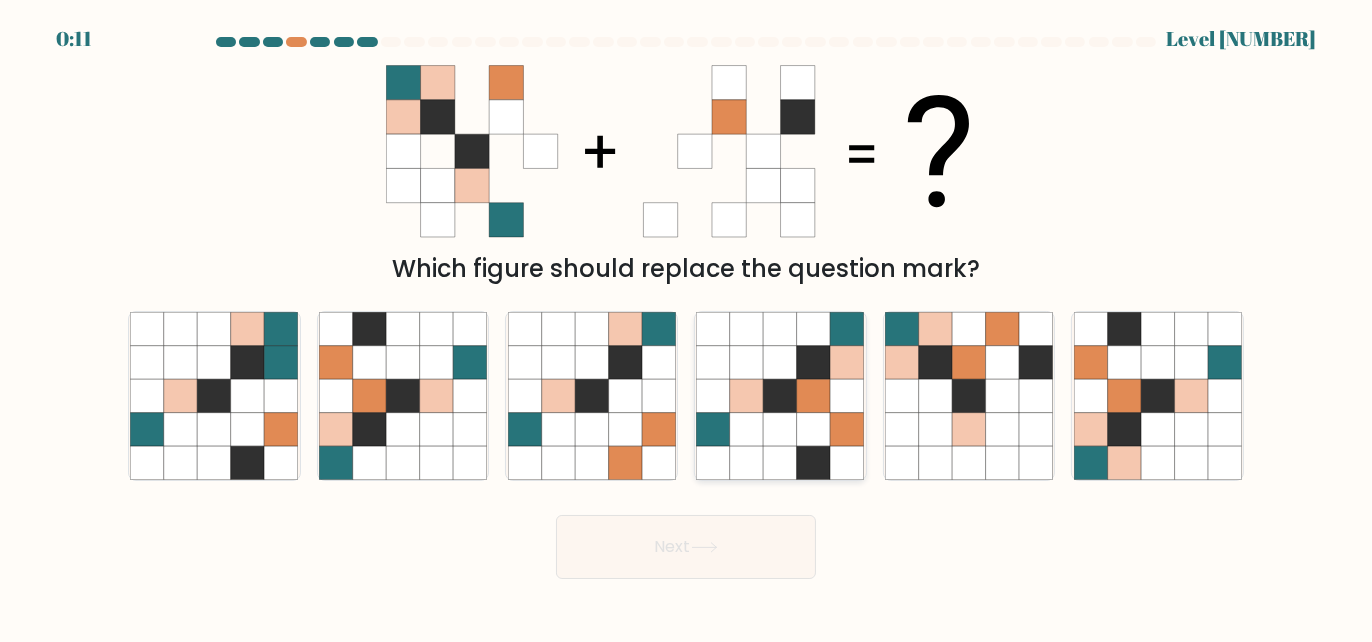 click at bounding box center [746, 328] 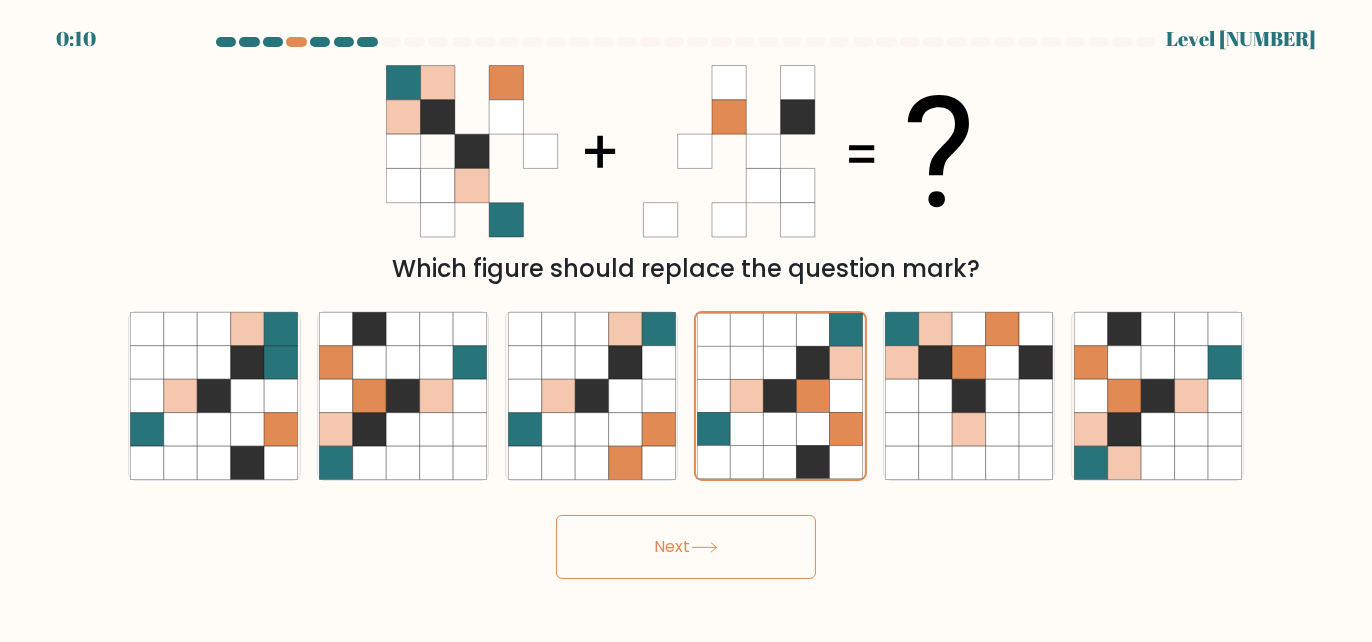 click on "Next" at bounding box center [686, 547] 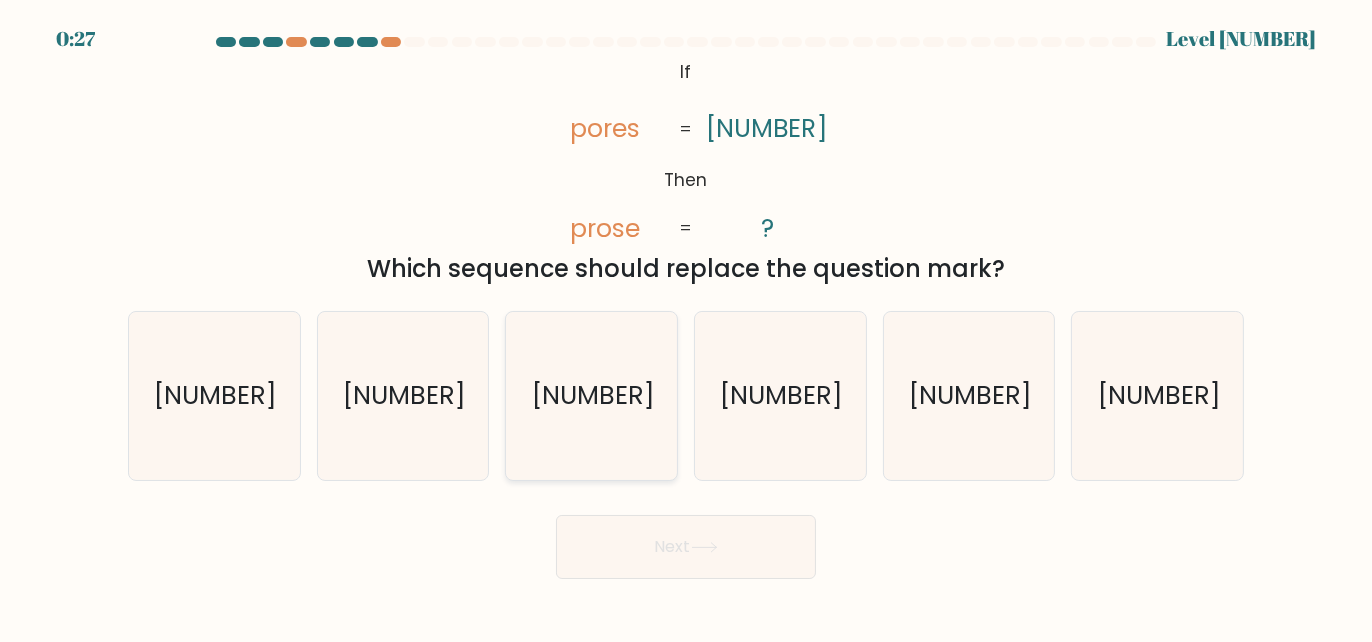 click on "93075" at bounding box center (592, 396) 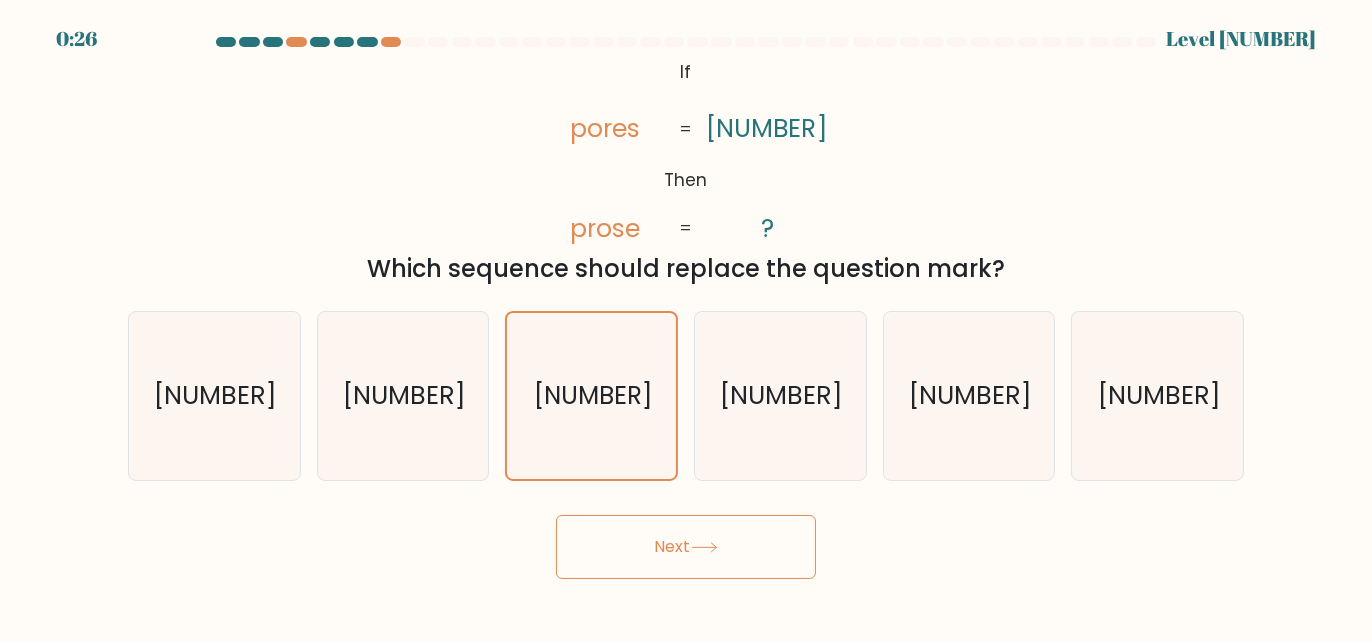 click on "Next" at bounding box center (686, 547) 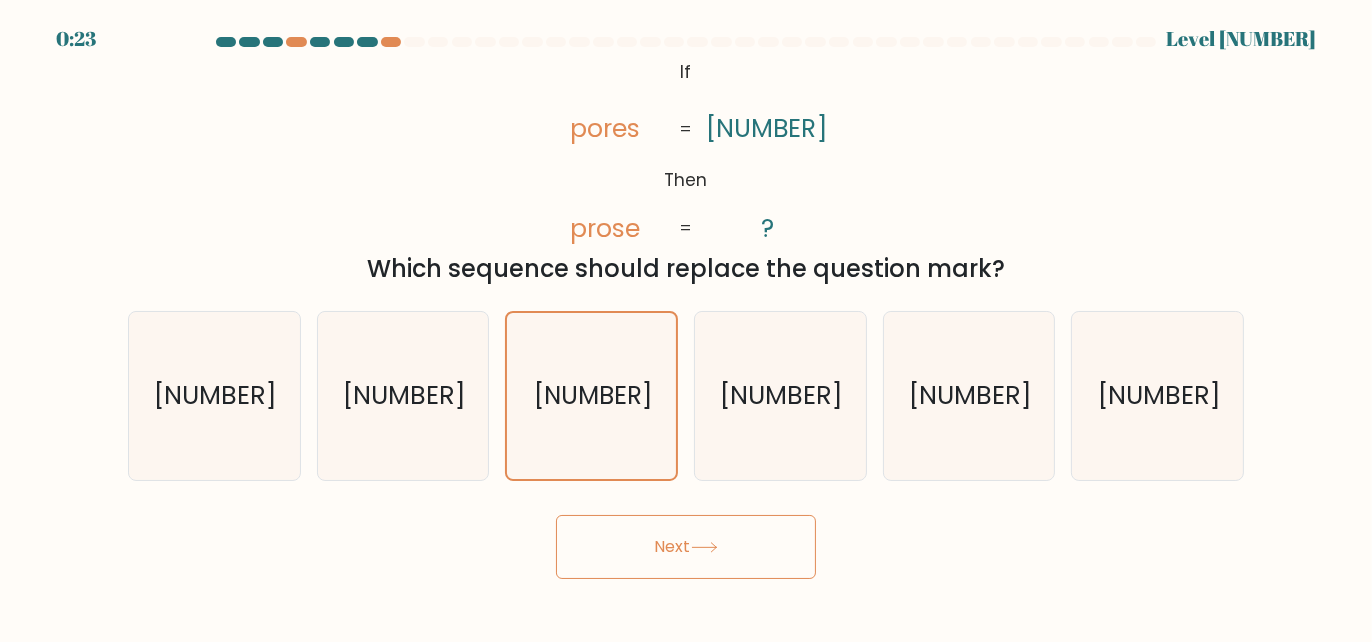 click on "Next" at bounding box center (686, 547) 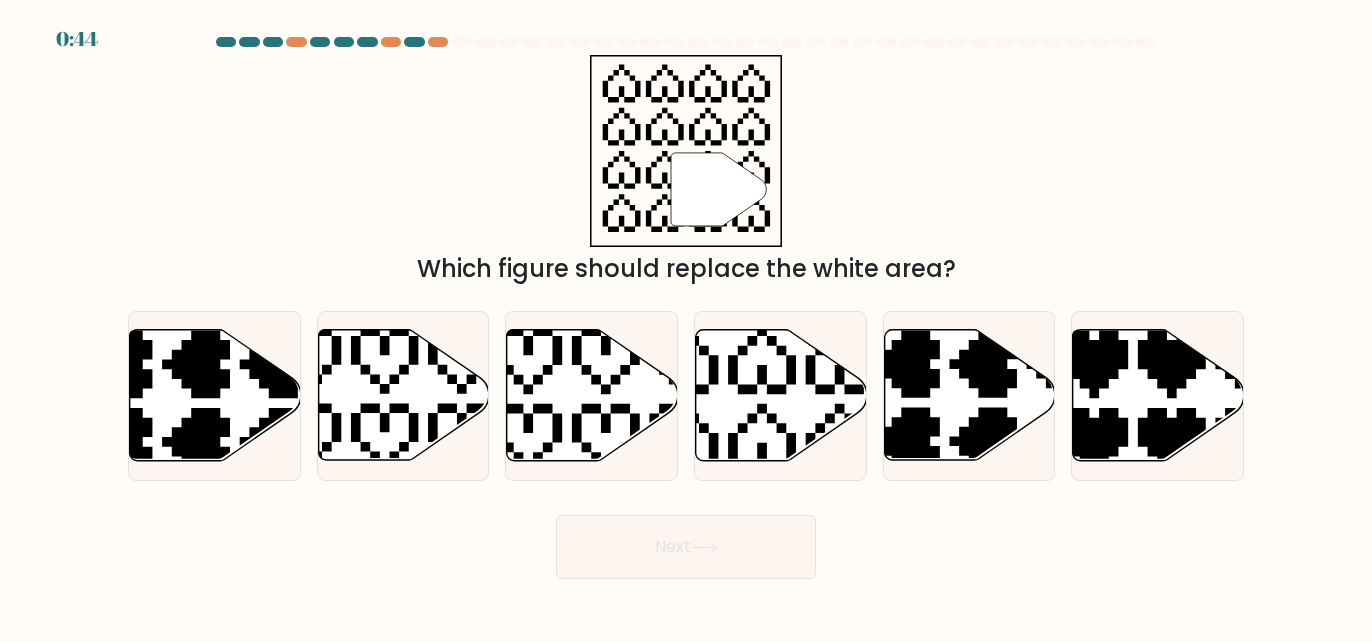 scroll, scrollTop: 0, scrollLeft: 0, axis: both 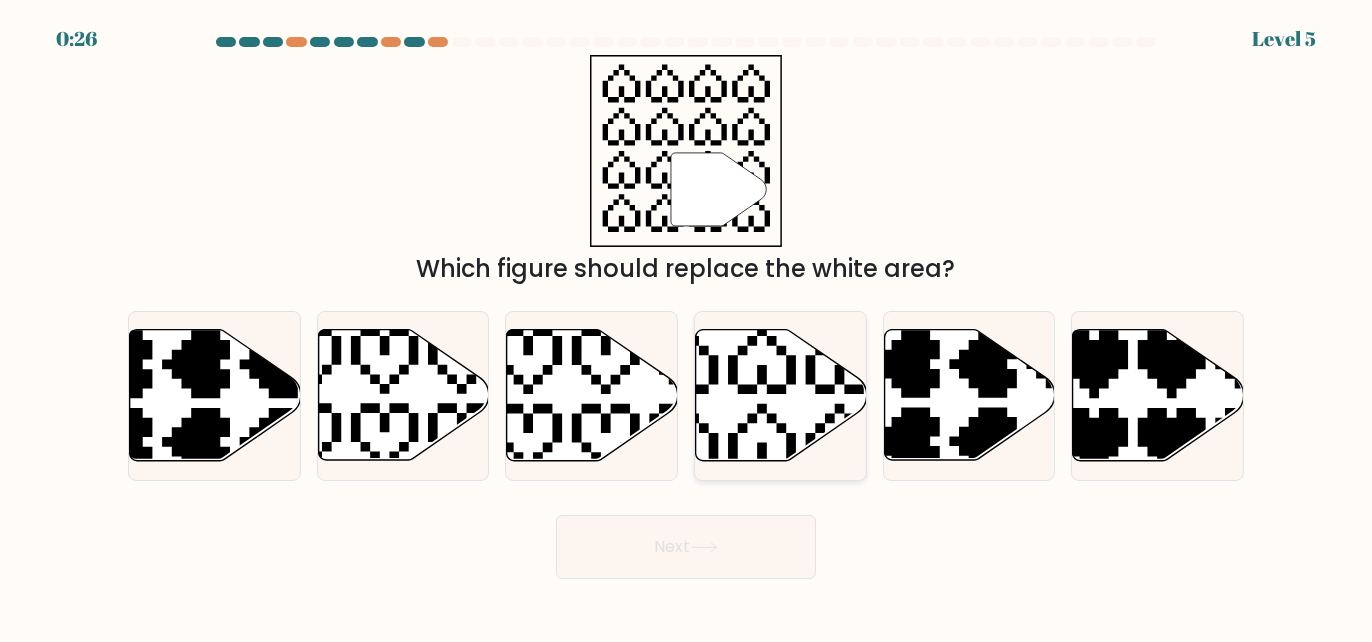 click at bounding box center [781, 395] 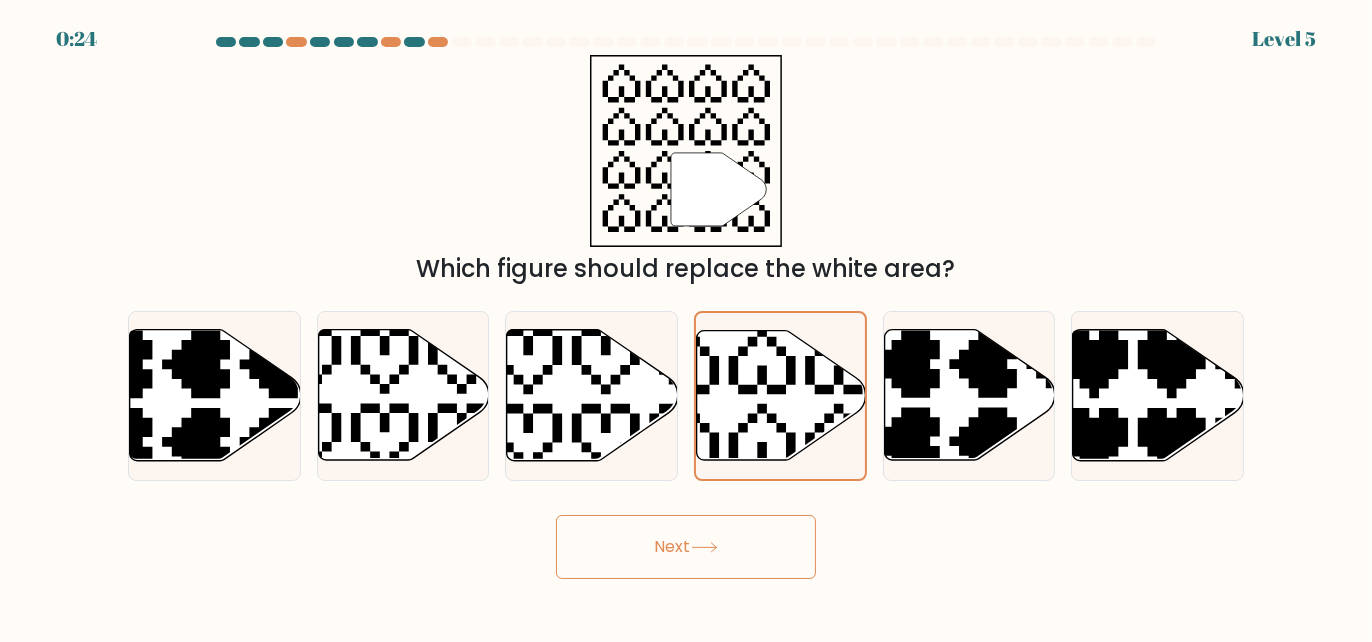 click on "Next" at bounding box center [686, 547] 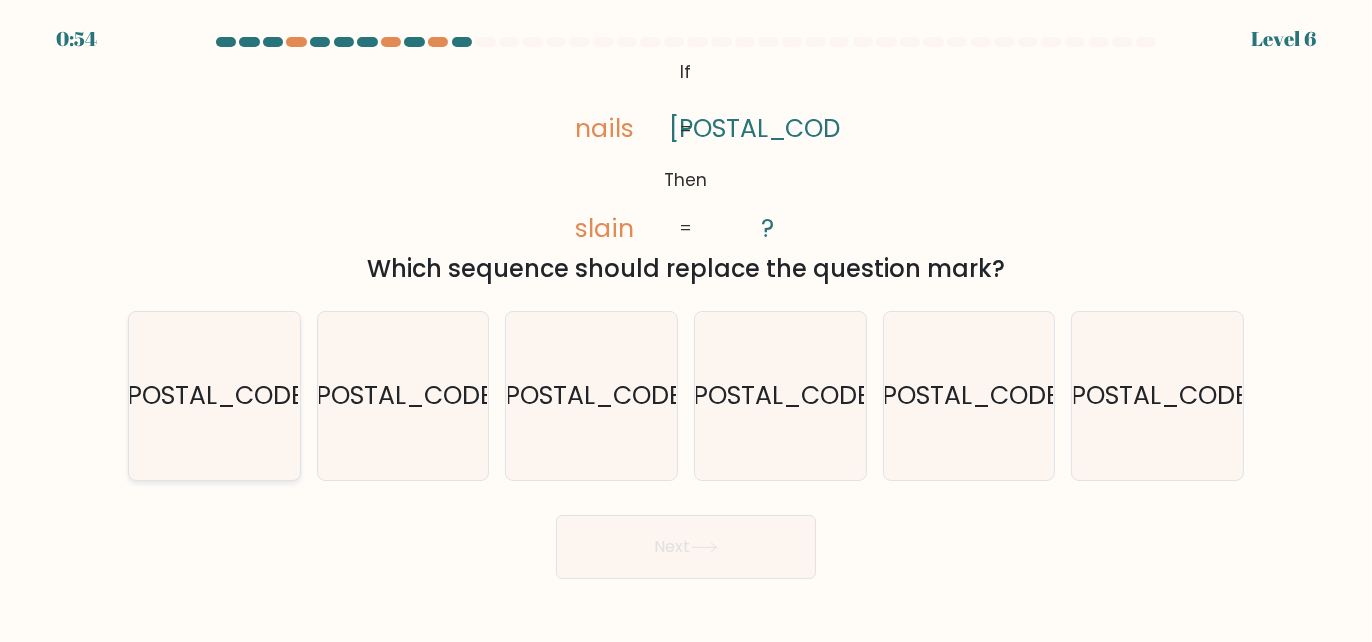 click on "[POSTAL_CODE]" at bounding box center (214, 396) 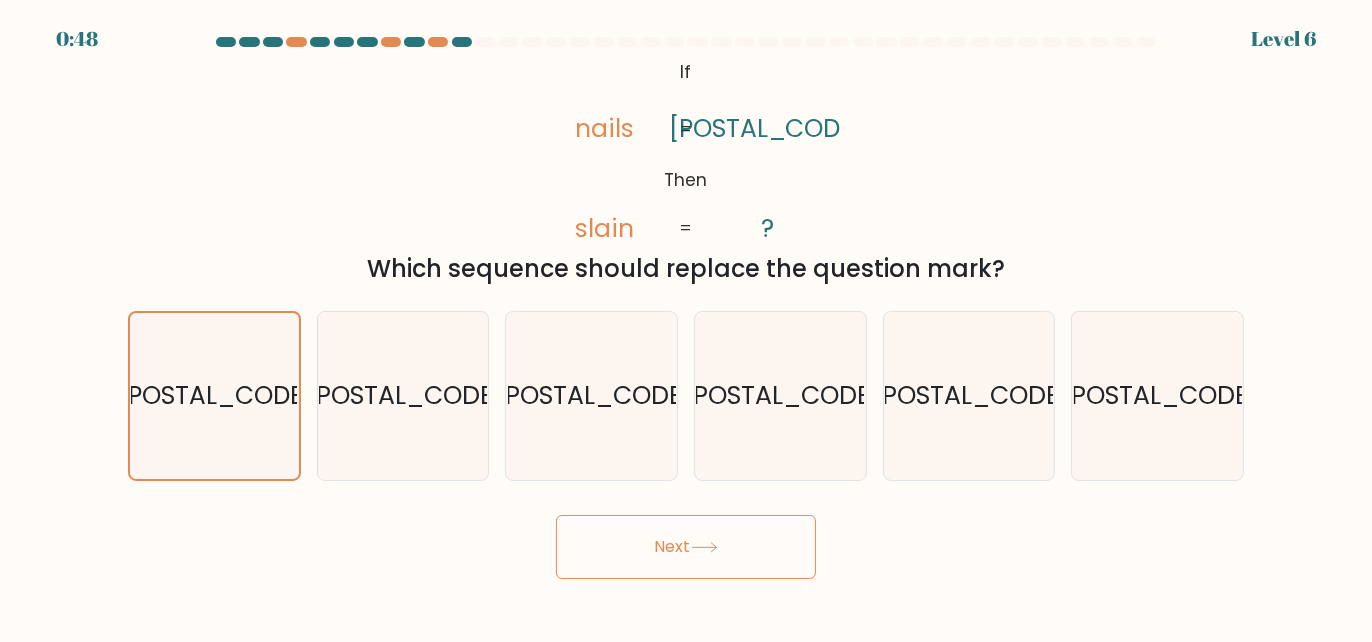click at bounding box center [704, 547] 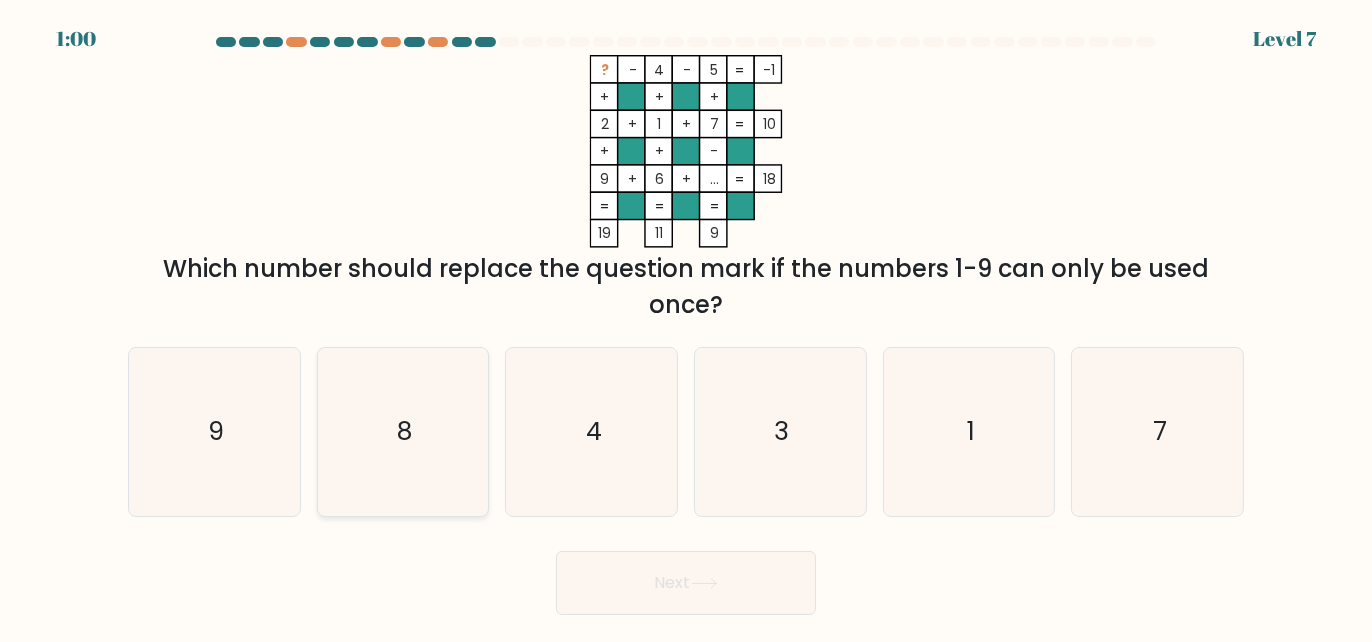 click on "8" at bounding box center [403, 432] 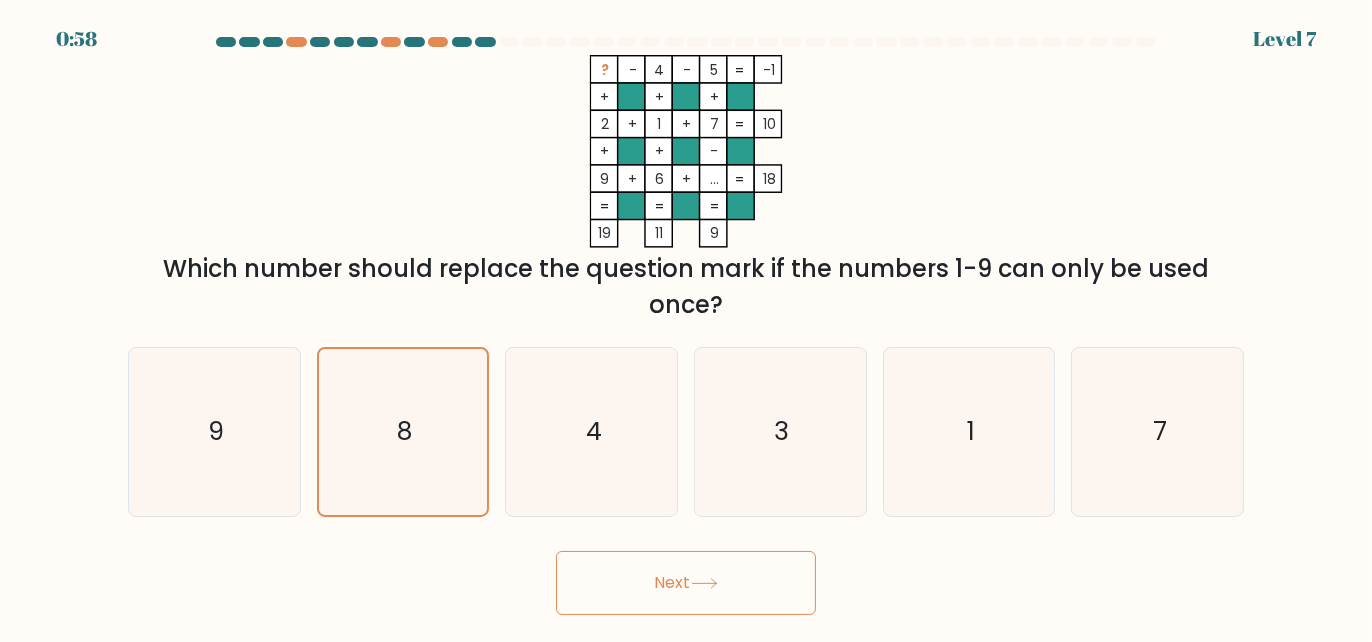 click on "Next" at bounding box center (686, 583) 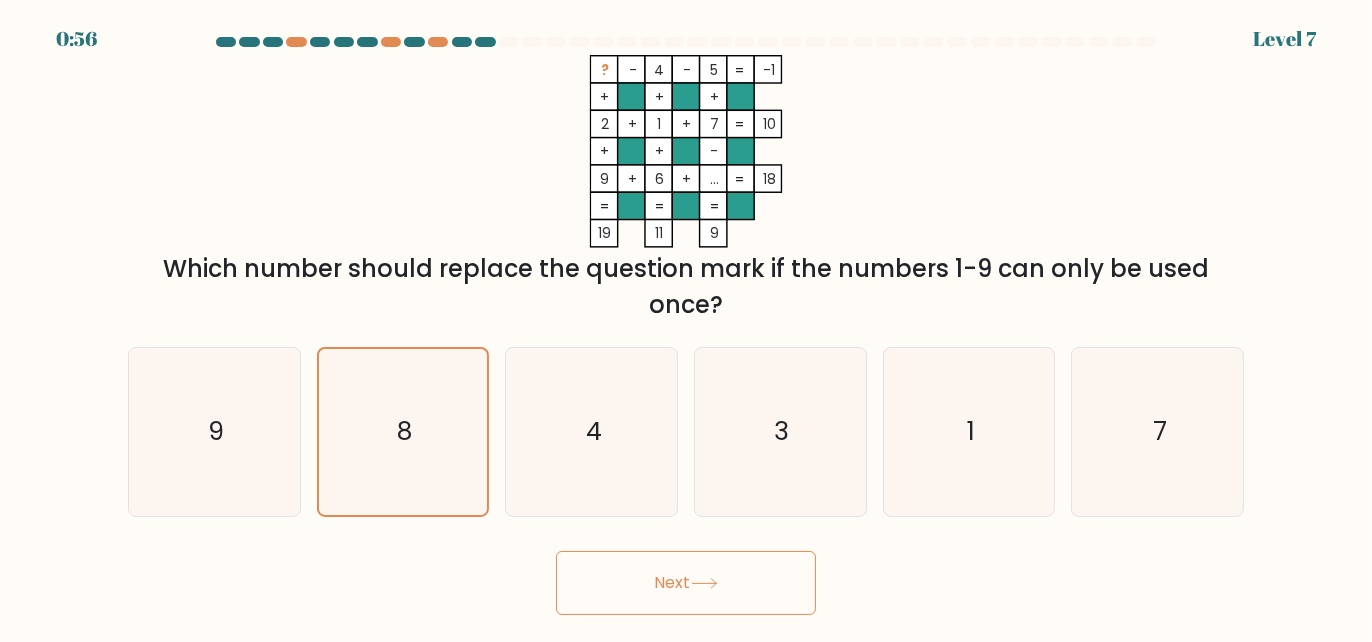 click on "Next" at bounding box center [686, 583] 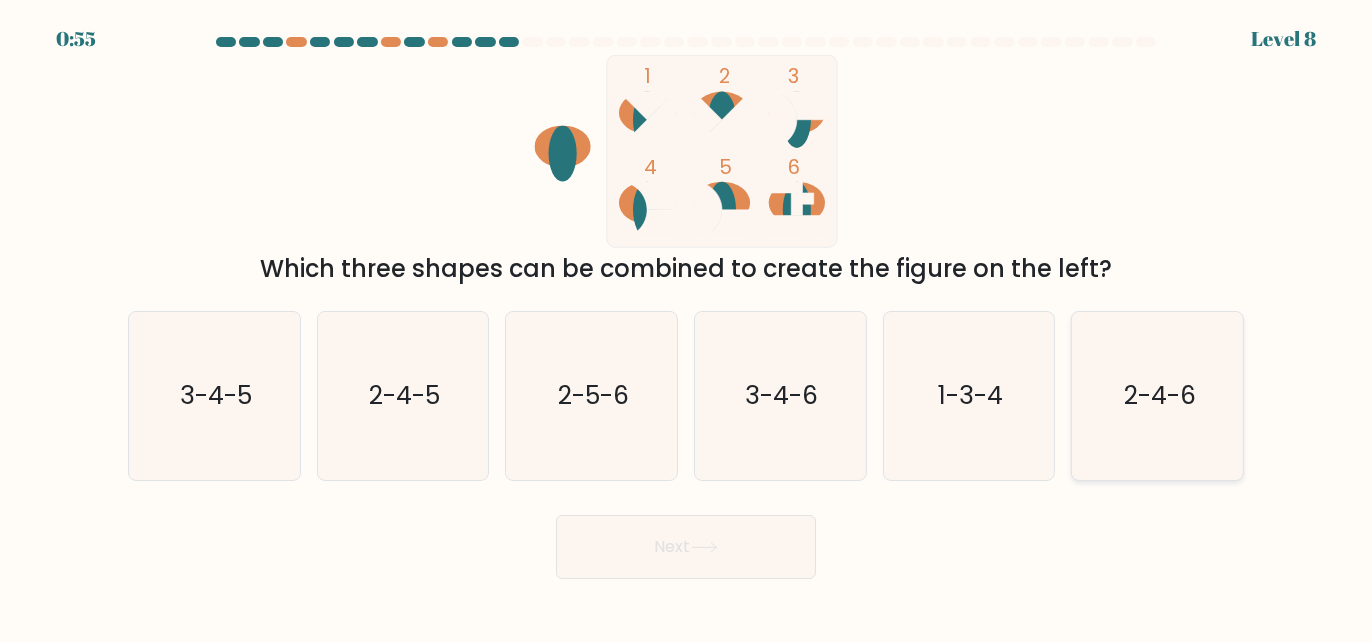 click on "2-4-6" at bounding box center (1158, 396) 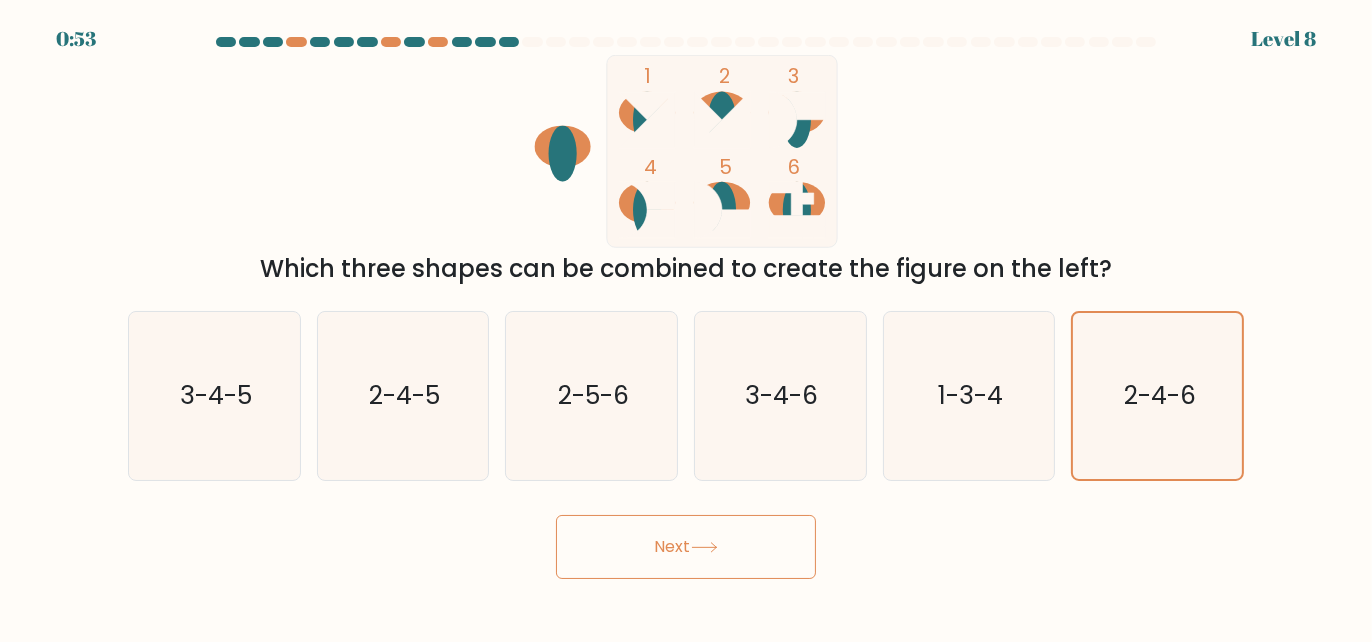 click on "Next" at bounding box center [686, 547] 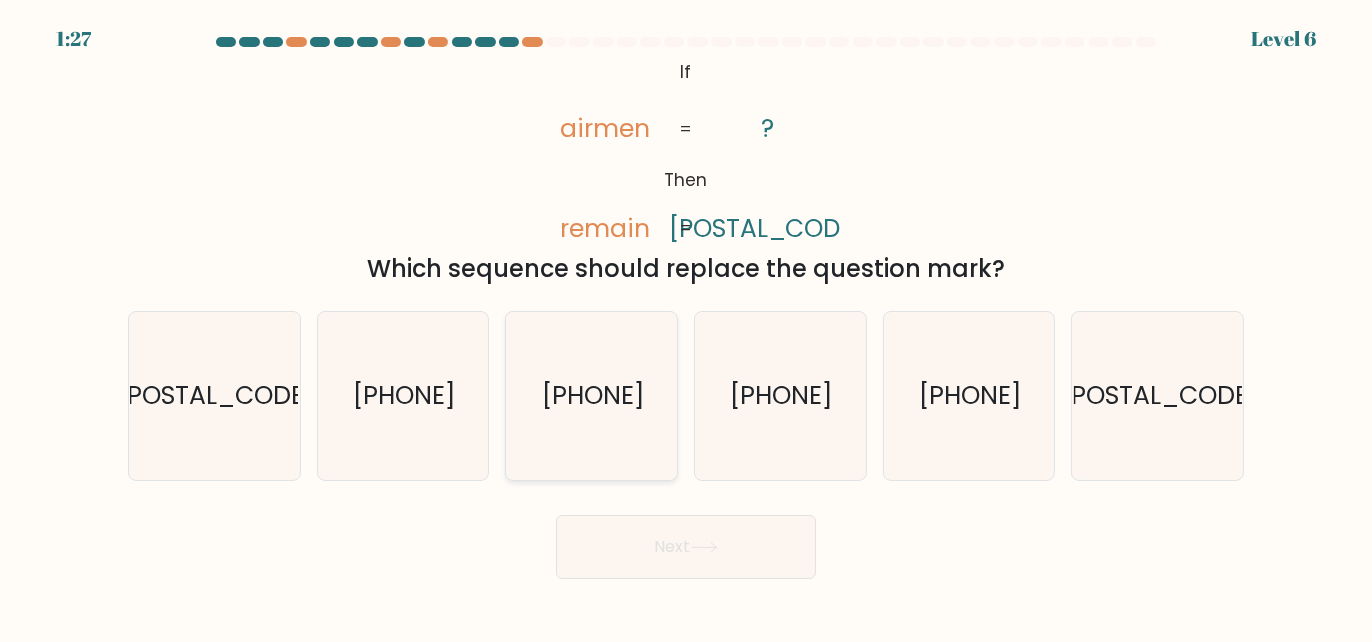 click on "[PHONE]" at bounding box center [593, 395] 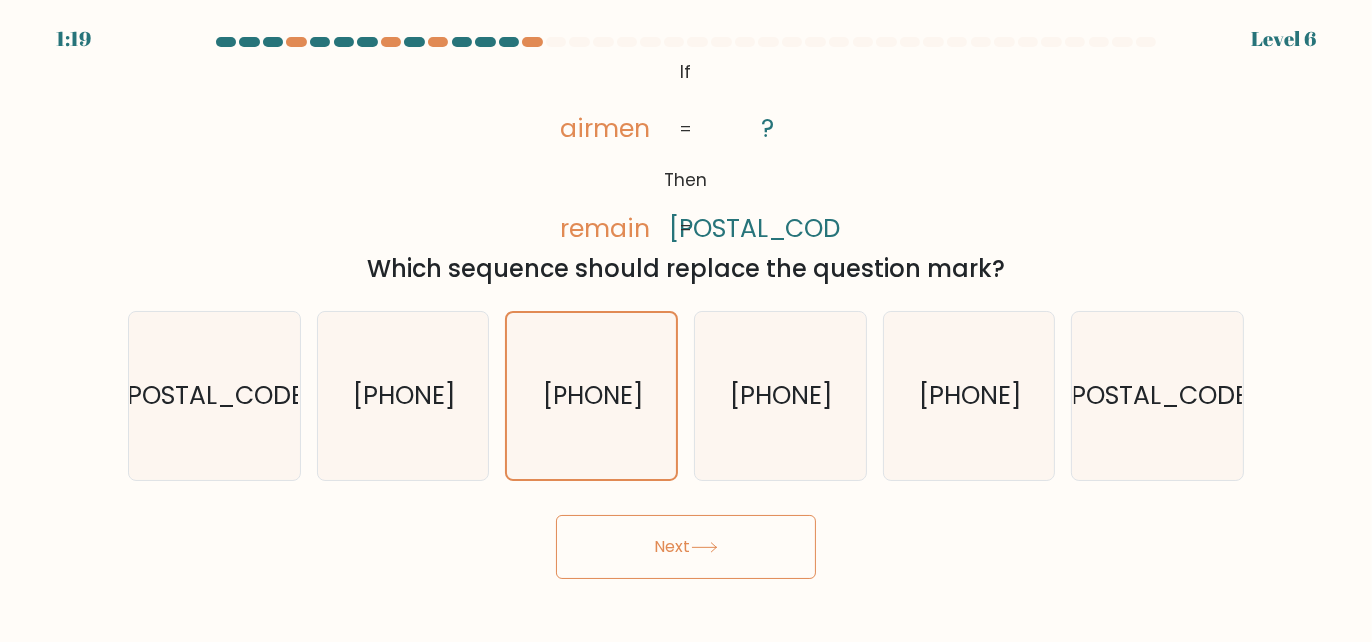 click on "Next" at bounding box center (686, 547) 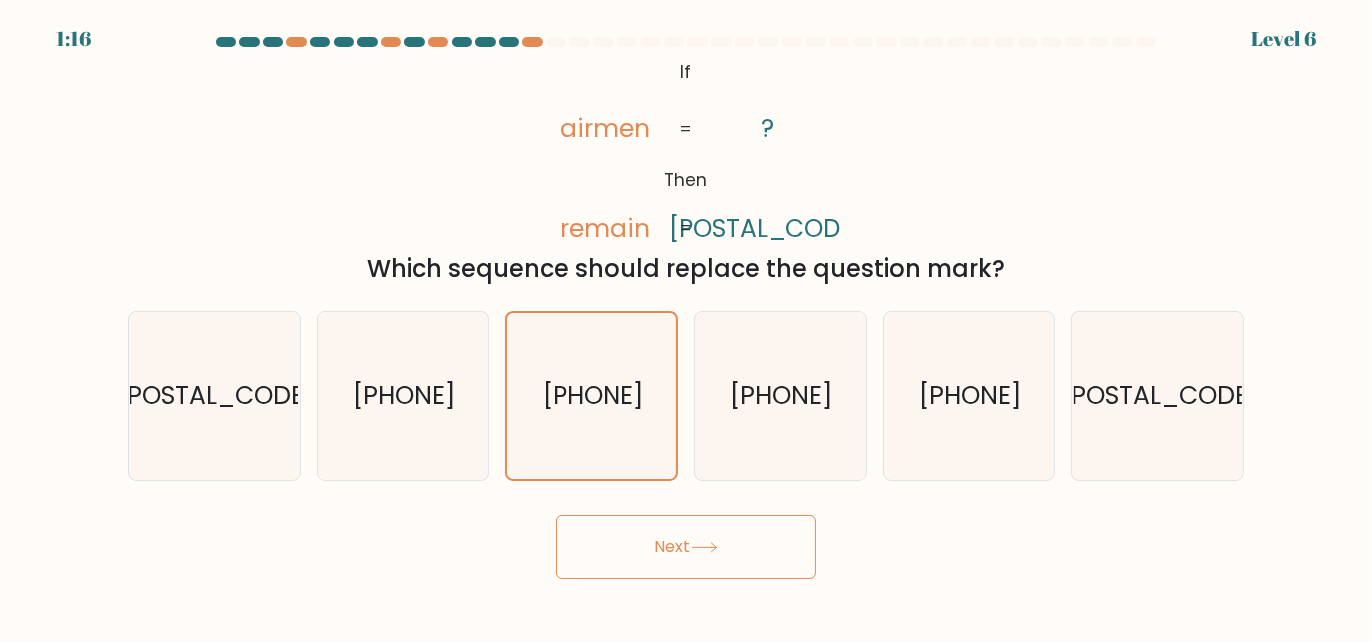 click on "Next" at bounding box center (686, 547) 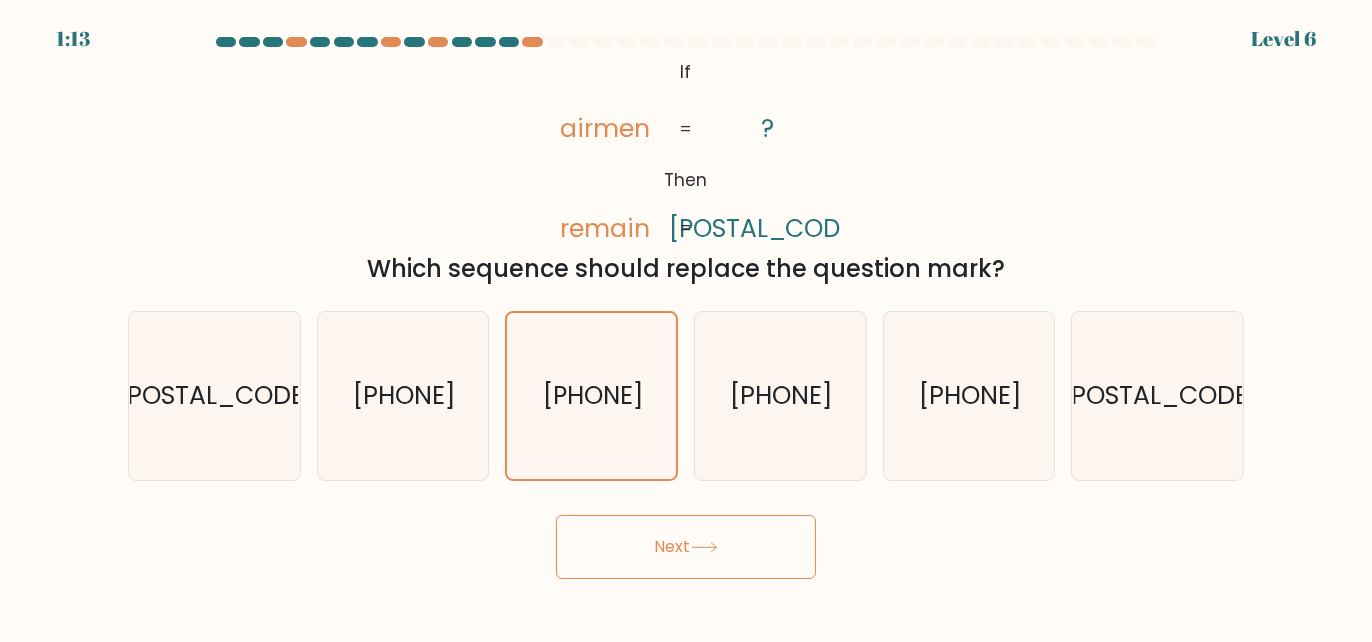 click on "Next" at bounding box center (686, 547) 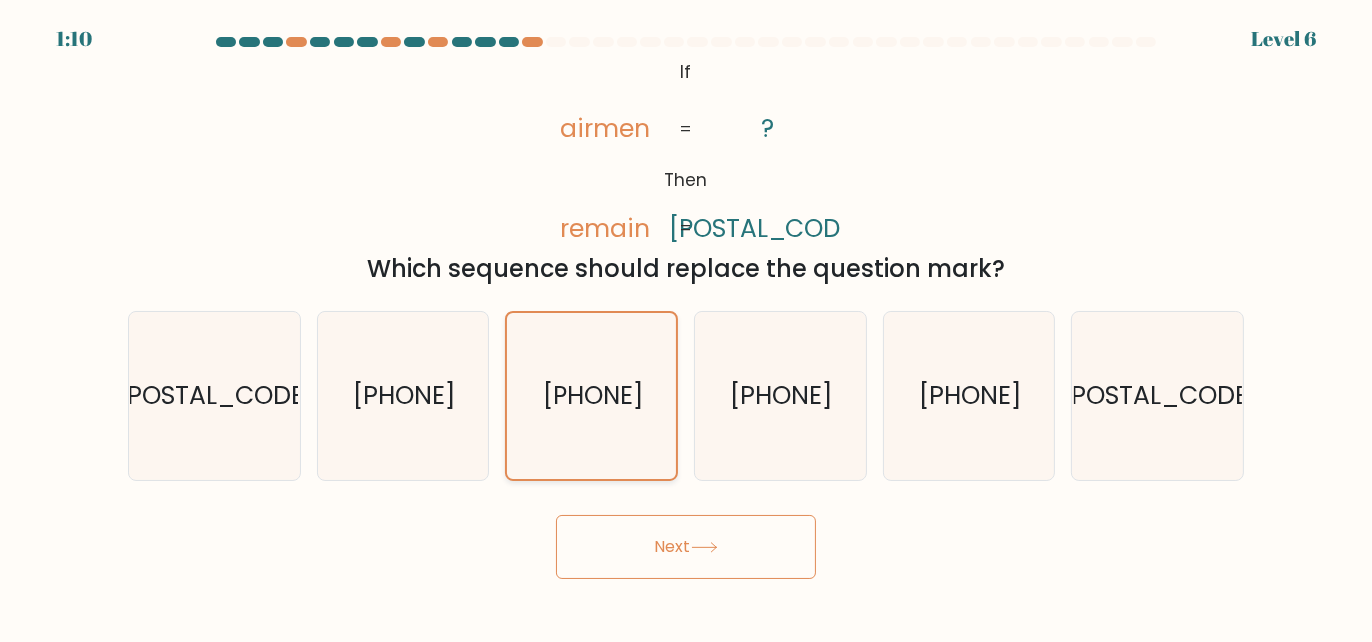 click on "[PHONE]" at bounding box center (593, 395) 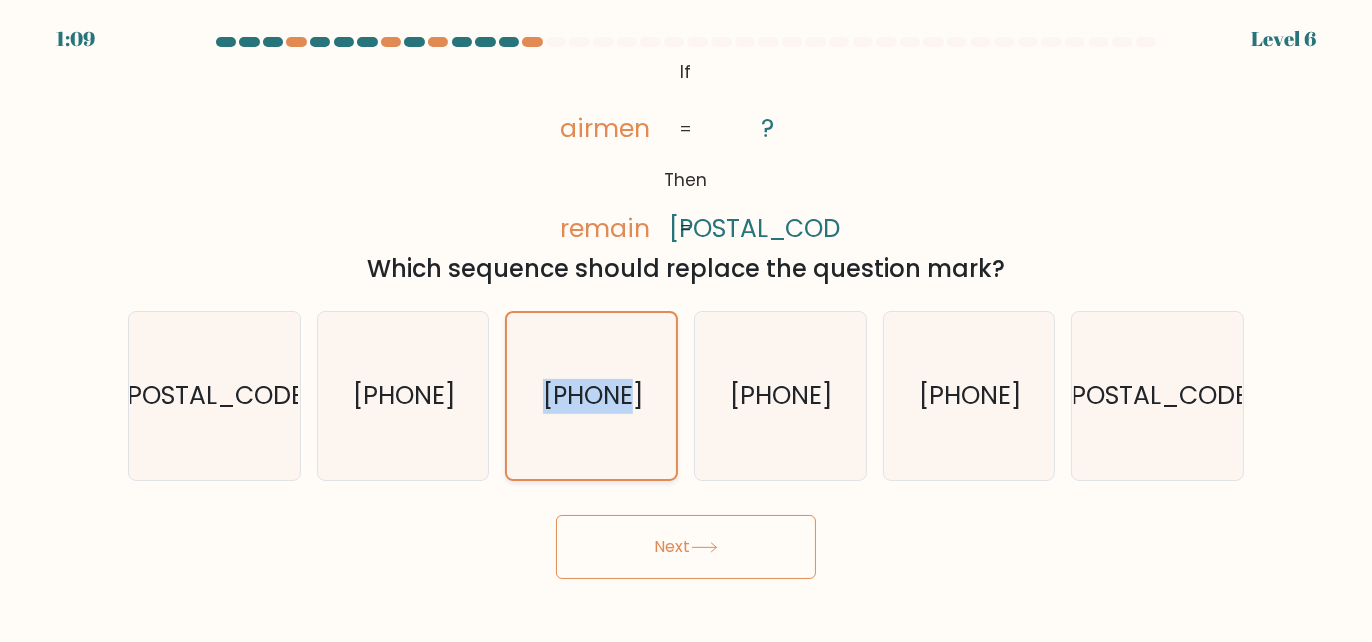 click on "[PHONE]" at bounding box center (593, 395) 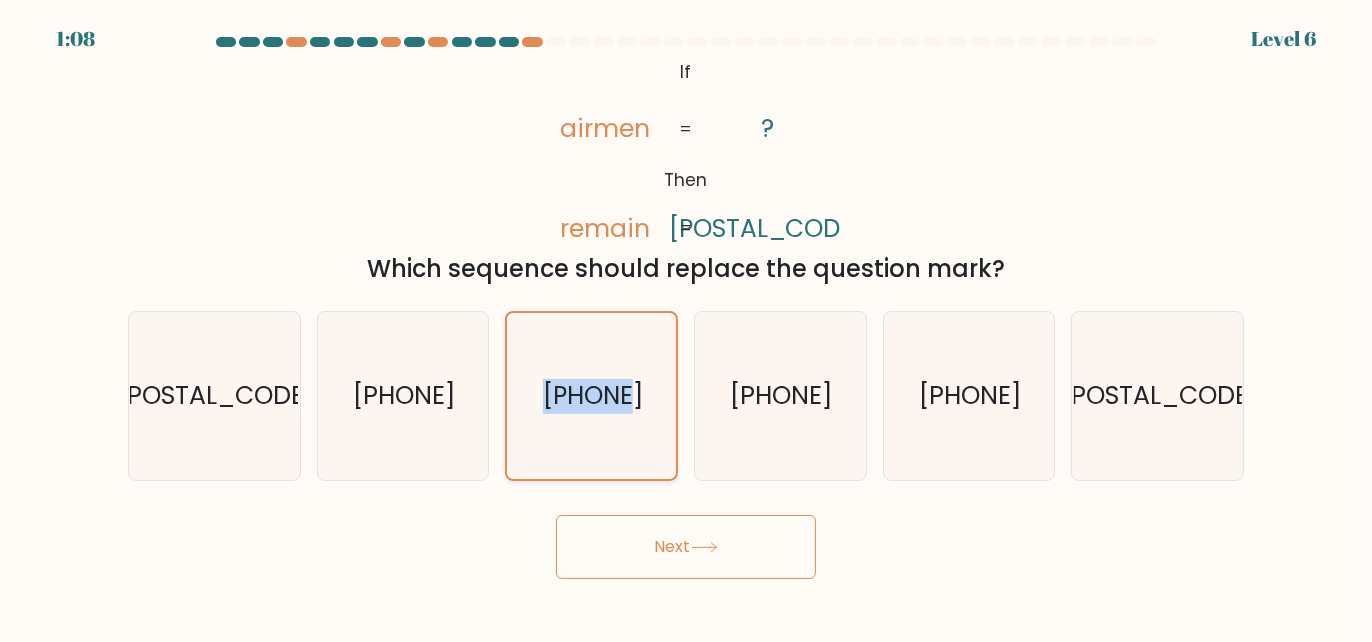 click on "[PHONE]" at bounding box center [592, 396] 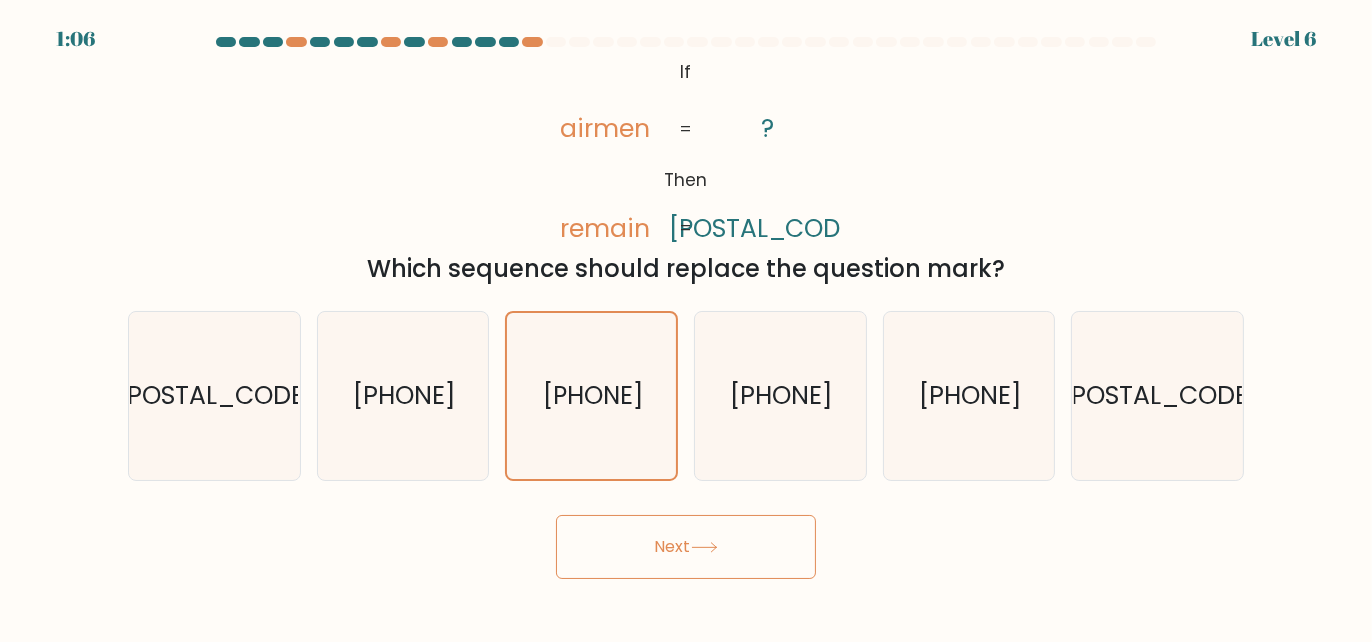 click on "Next" at bounding box center (686, 547) 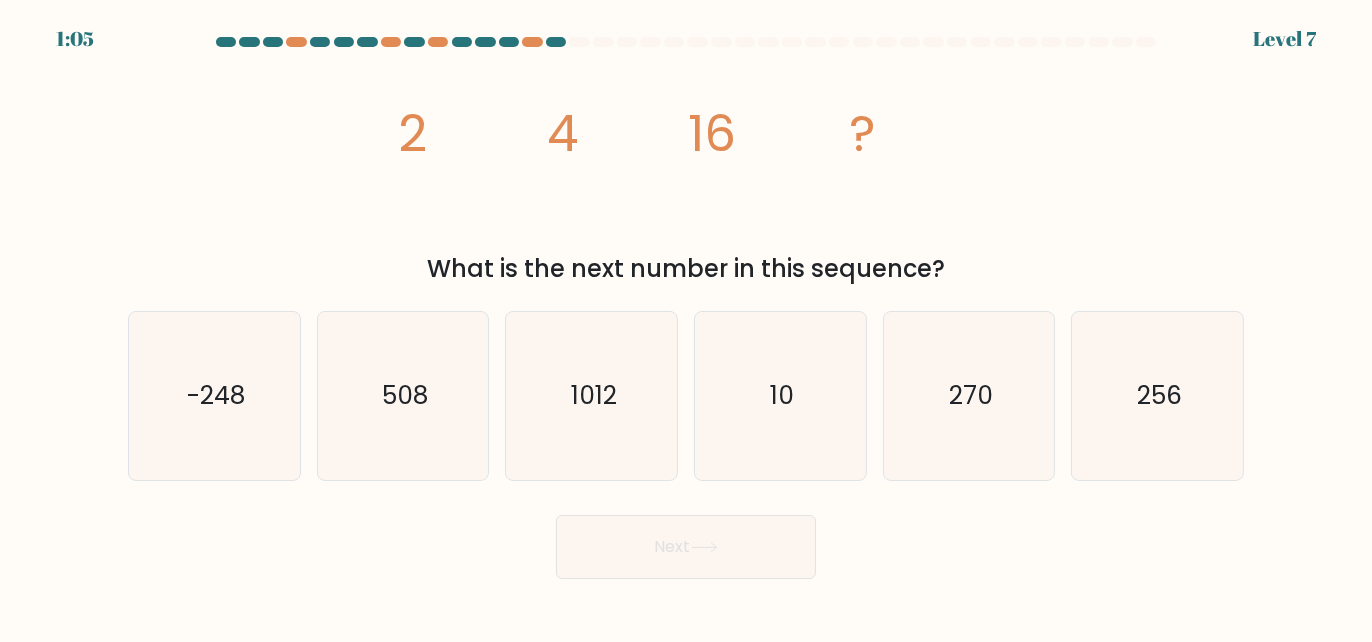 click at bounding box center [704, 547] 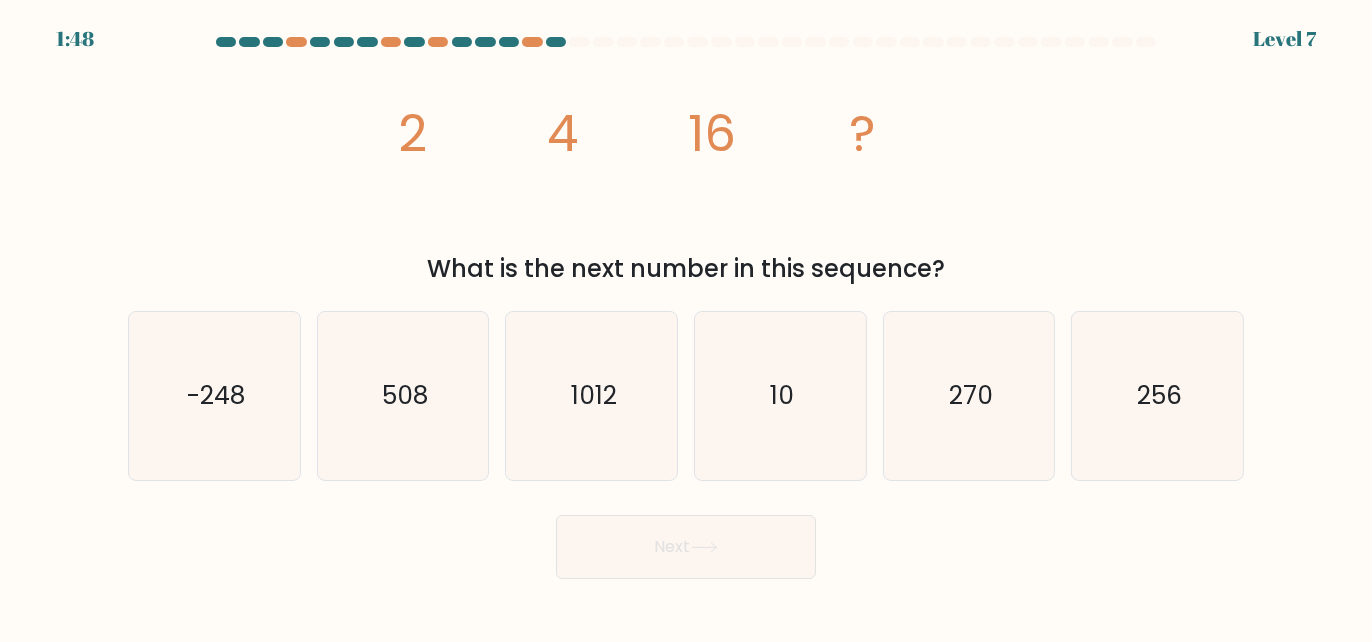 click on "Next" at bounding box center (686, 547) 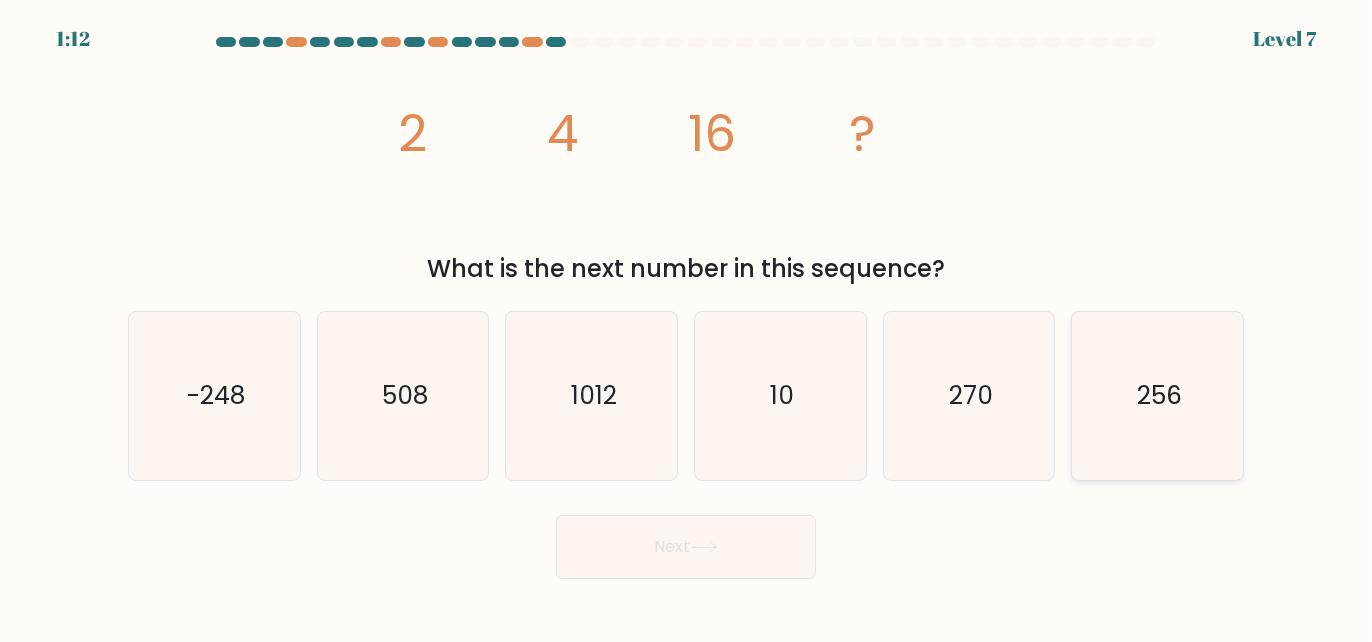 click on "256" at bounding box center (1159, 395) 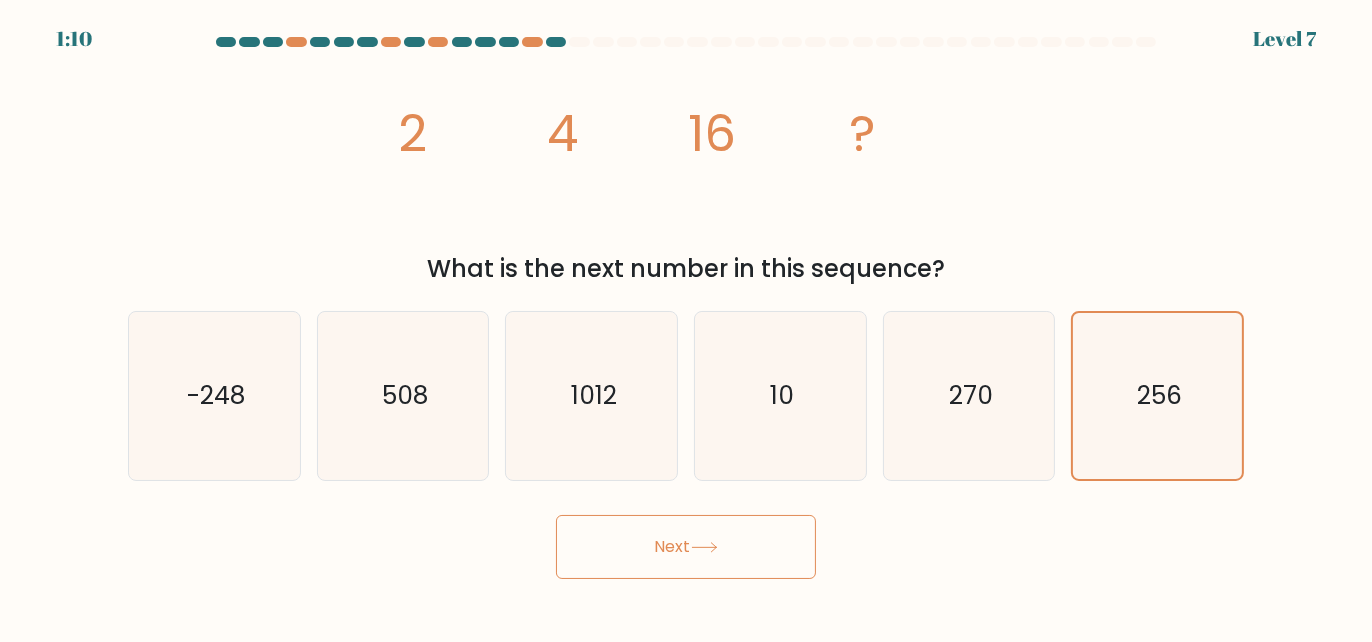 click on "Next" at bounding box center [686, 547] 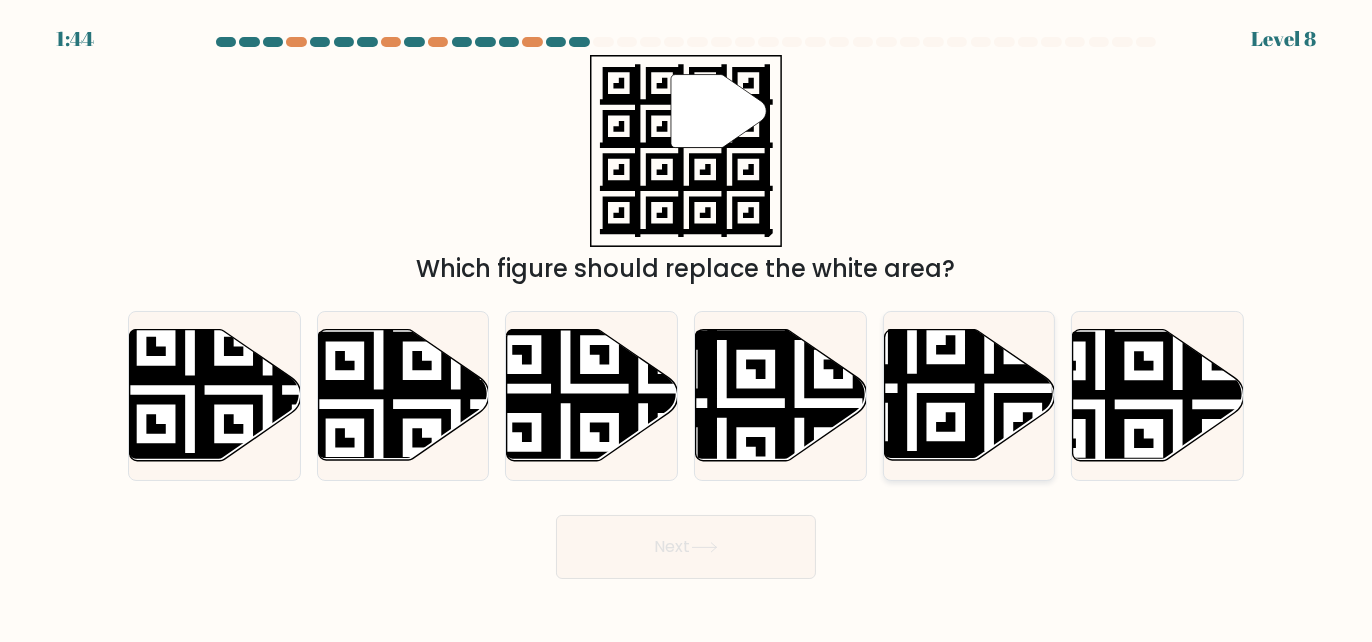 click at bounding box center (912, 466) 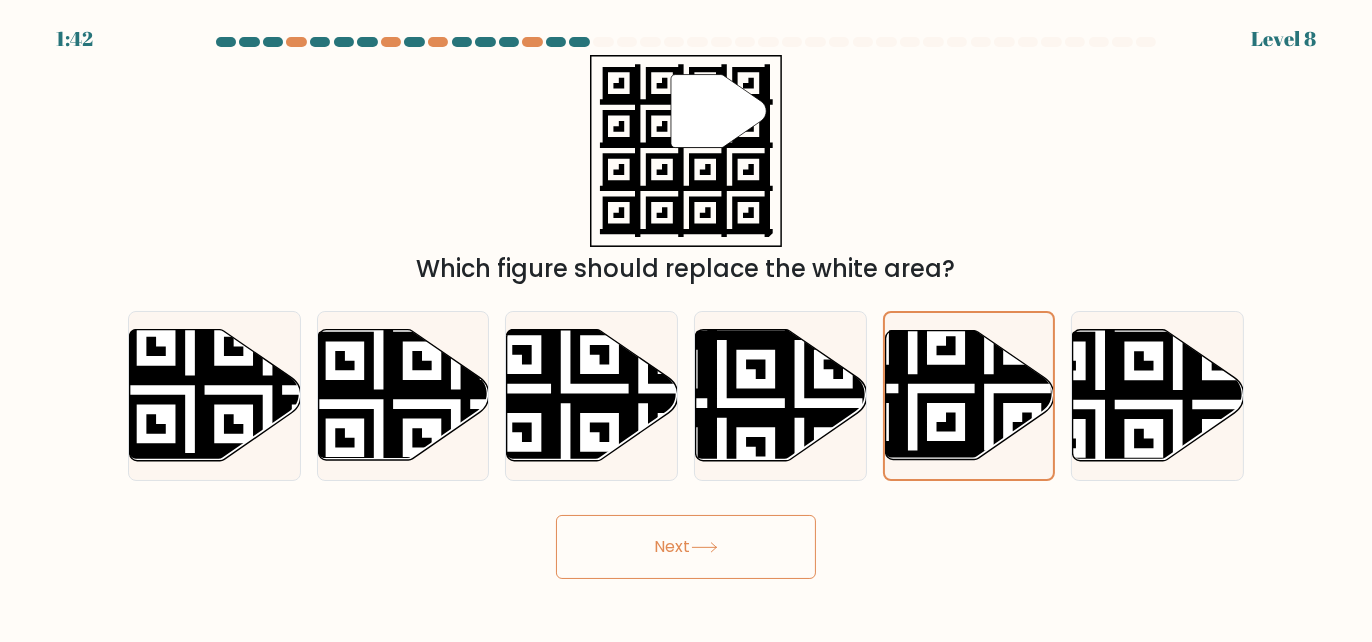 click on "Next" at bounding box center [686, 547] 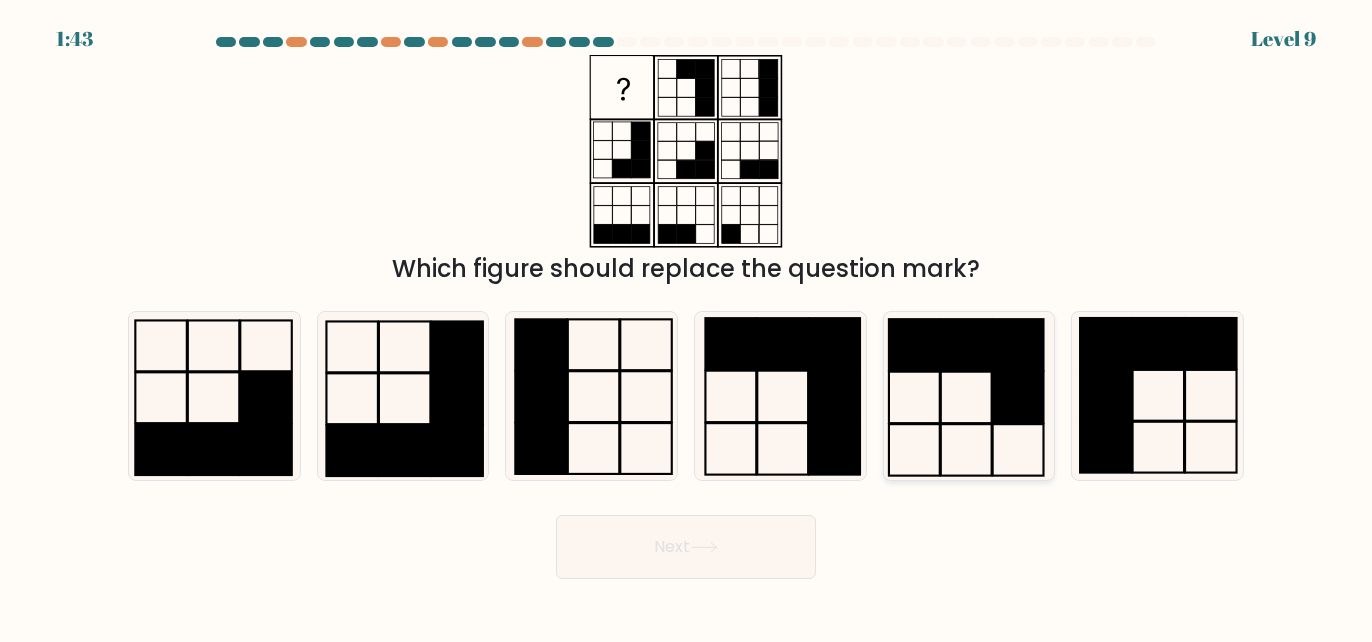 click at bounding box center [969, 396] 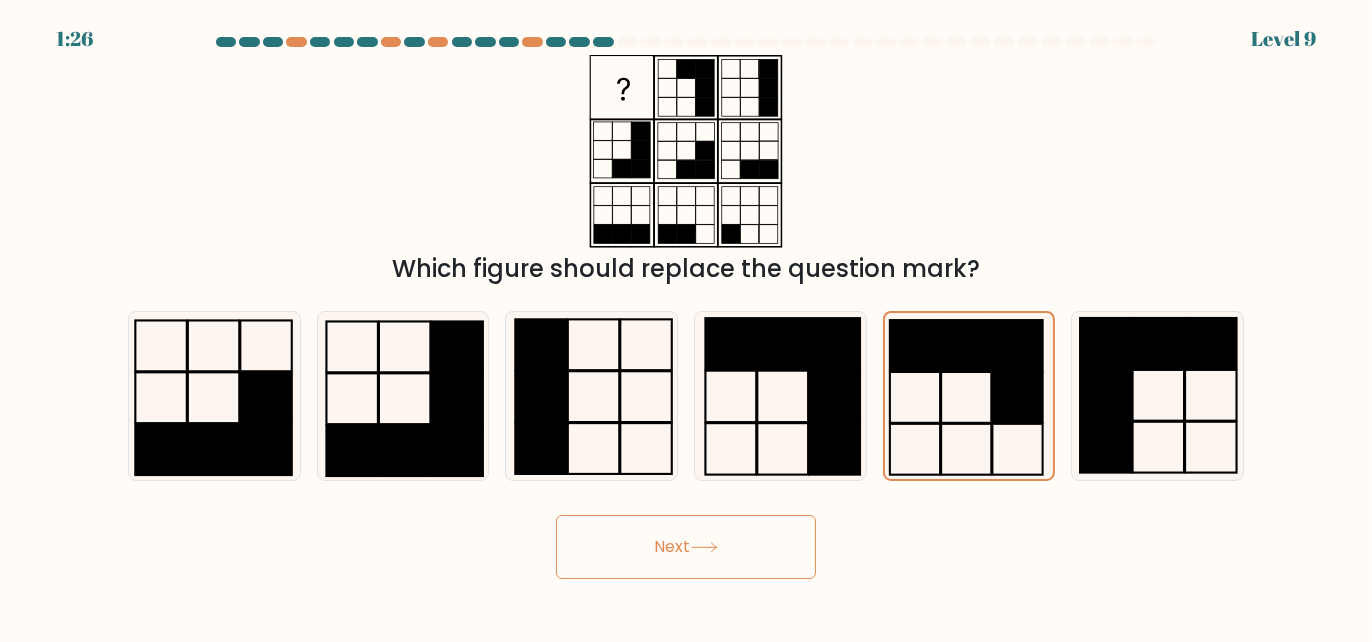 click on "Next" at bounding box center (686, 547) 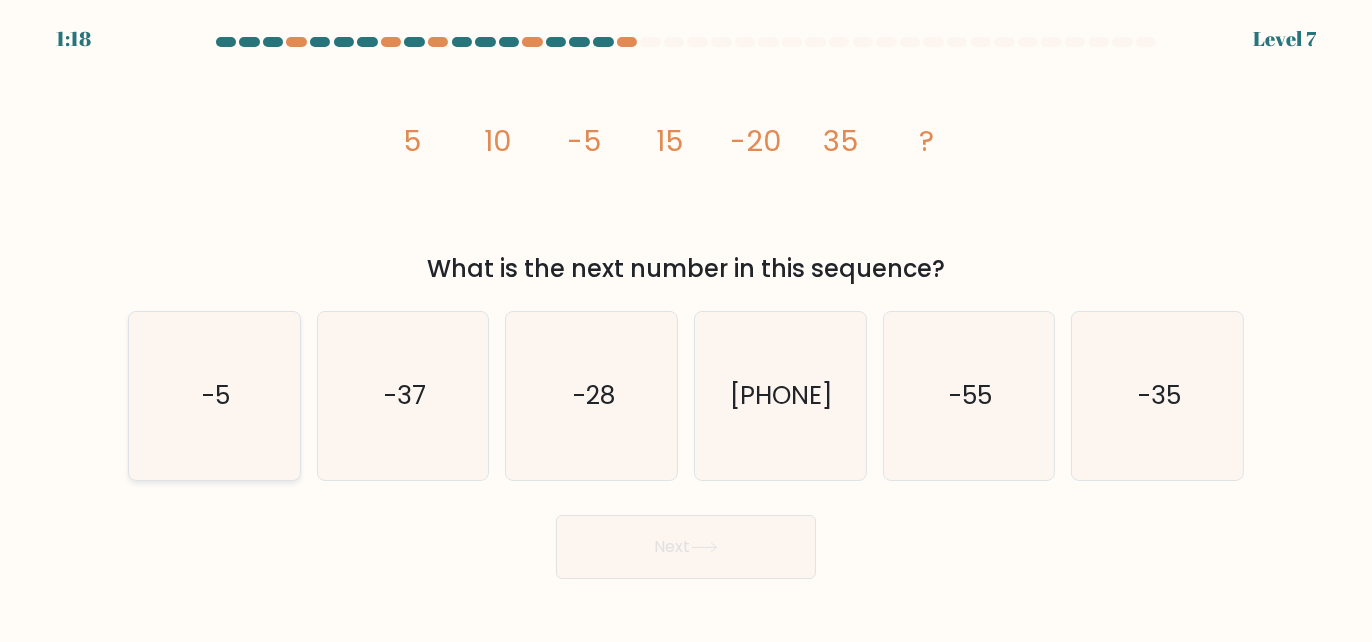 click on "-5" at bounding box center [214, 396] 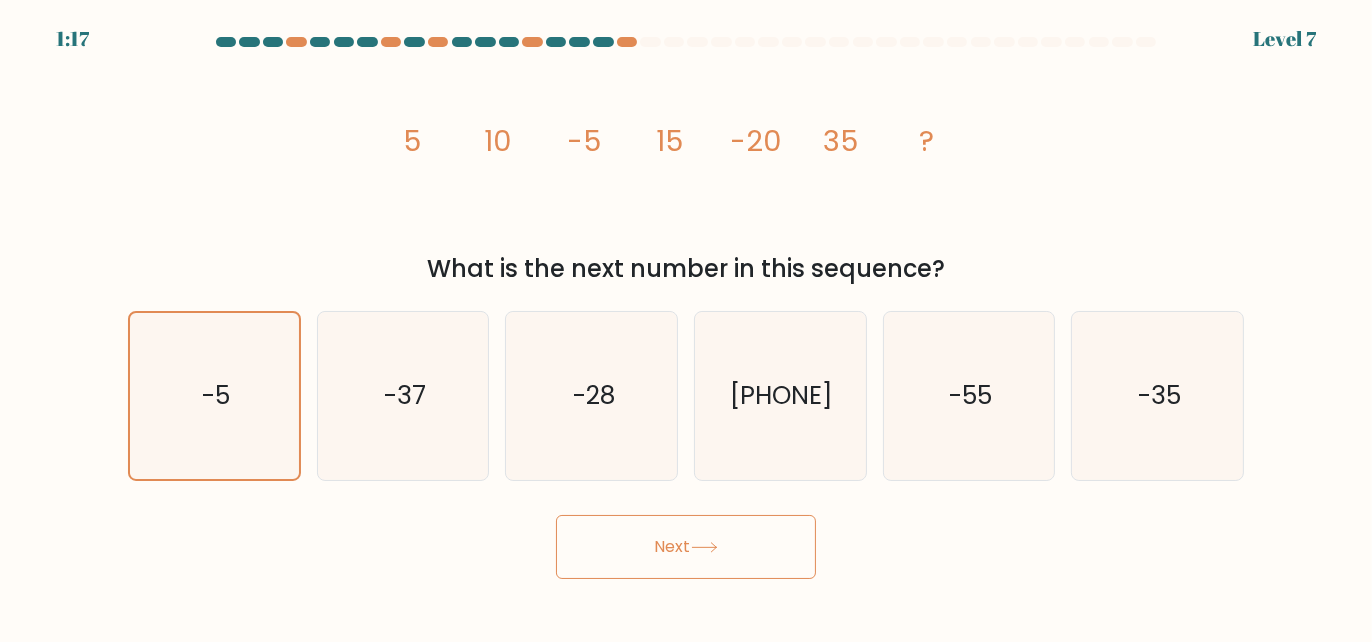 click on "Next" at bounding box center [686, 547] 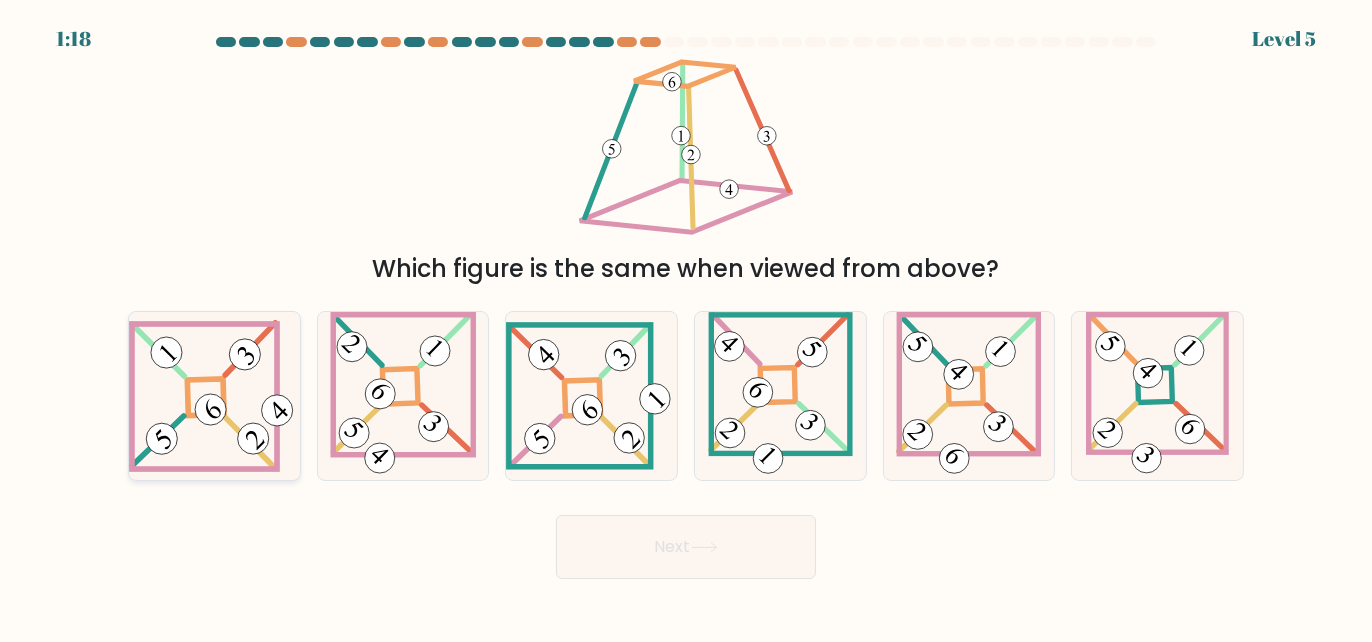 click at bounding box center [214, 396] 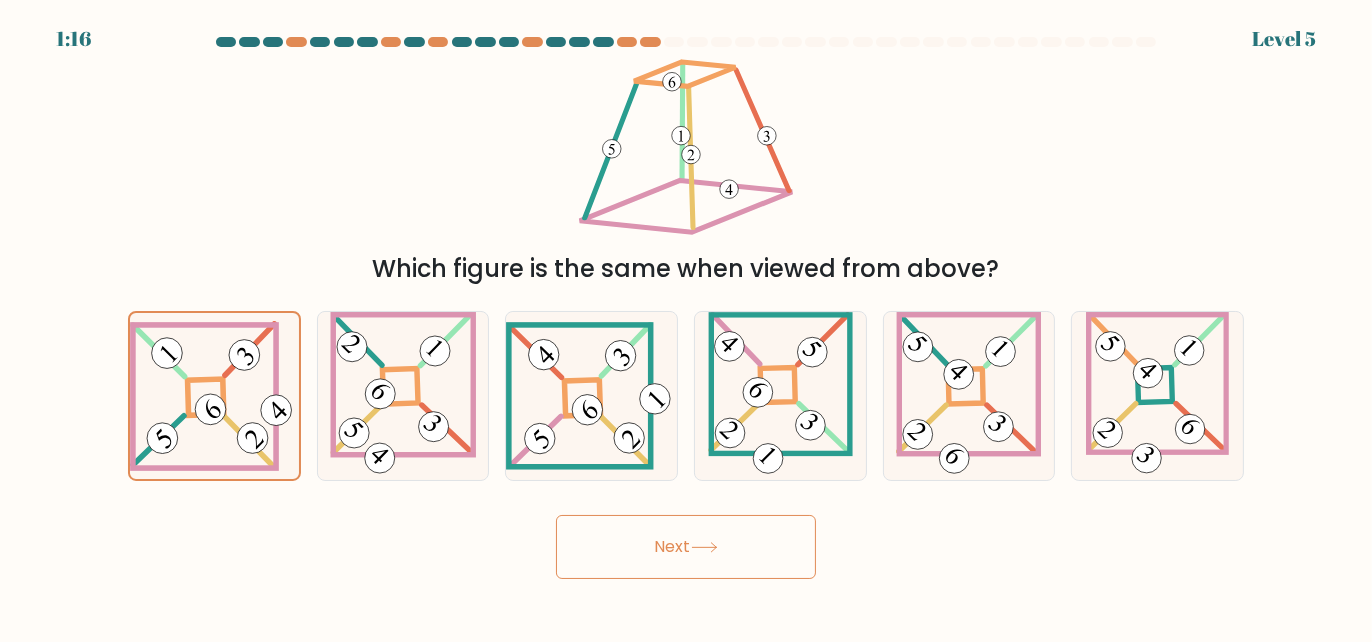 click on "Next" at bounding box center [686, 547] 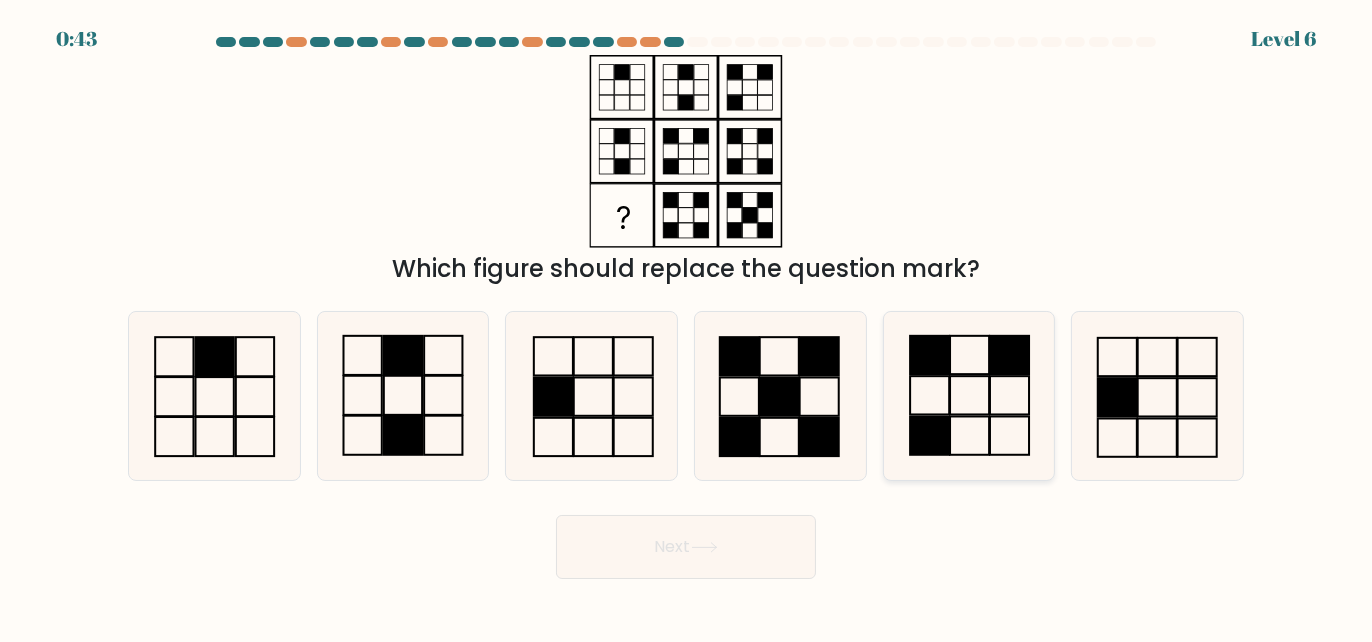 click at bounding box center (929, 435) 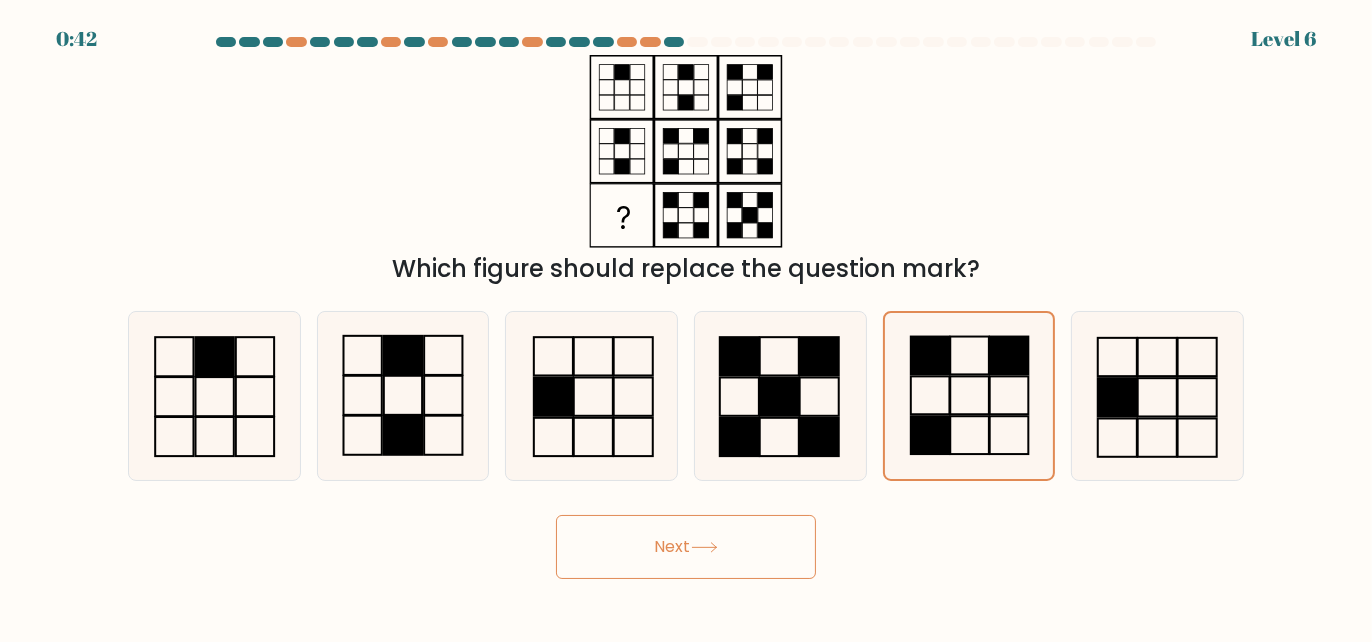 click on "Next" at bounding box center [686, 547] 